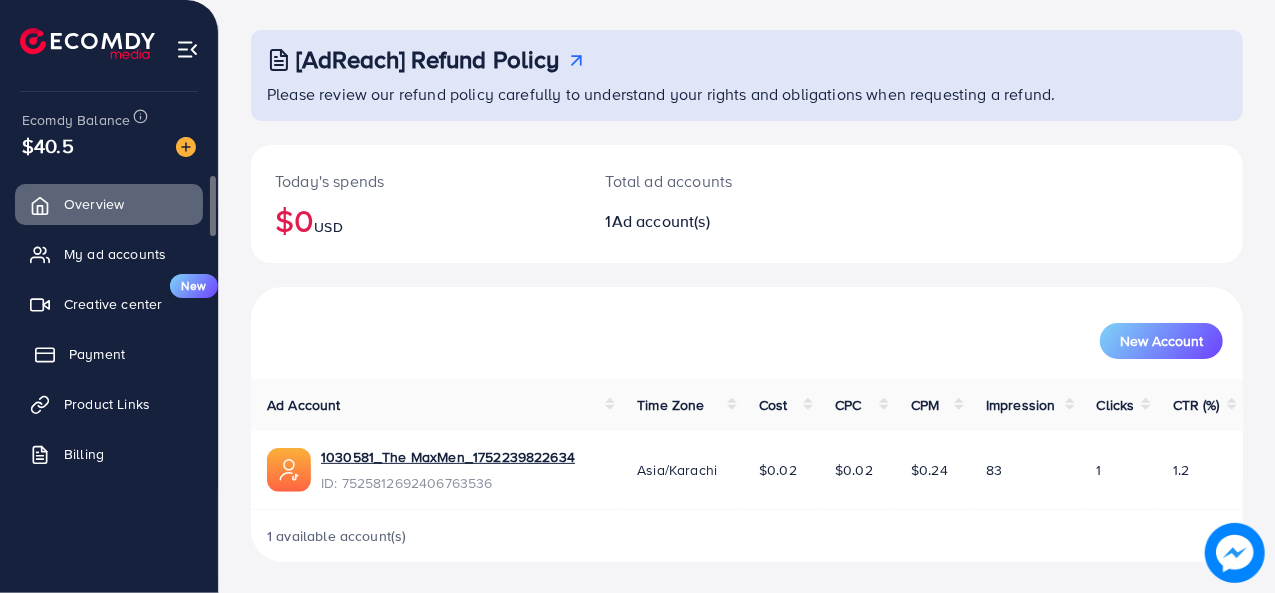 scroll, scrollTop: 94, scrollLeft: 0, axis: vertical 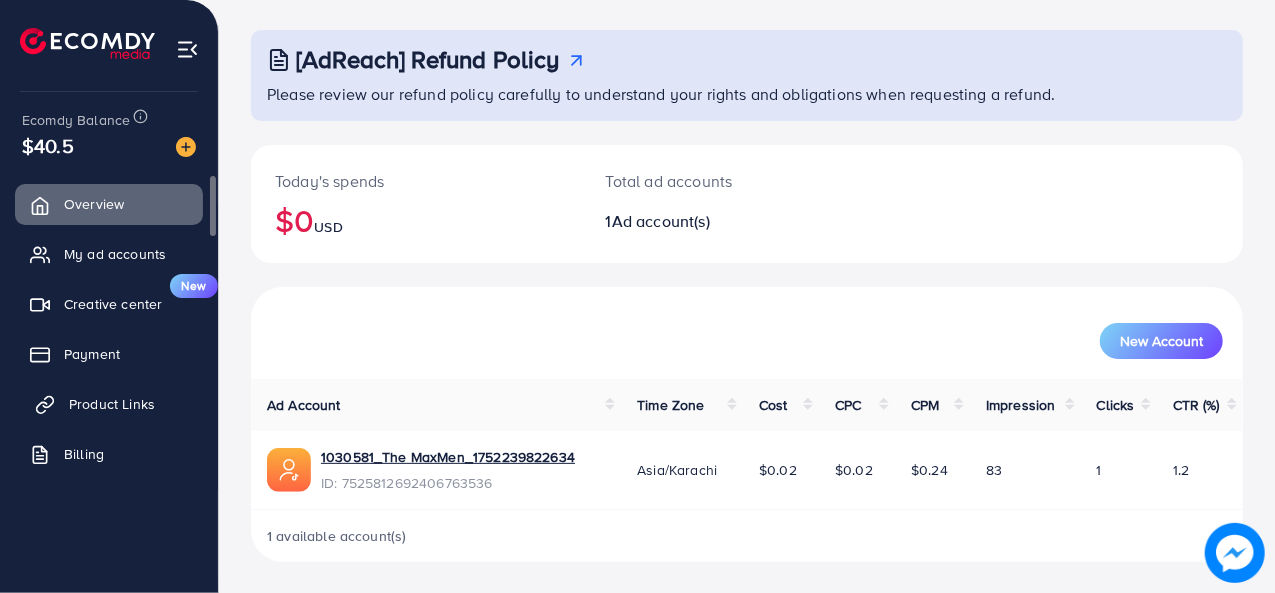 click on "Product Links" at bounding box center [112, 404] 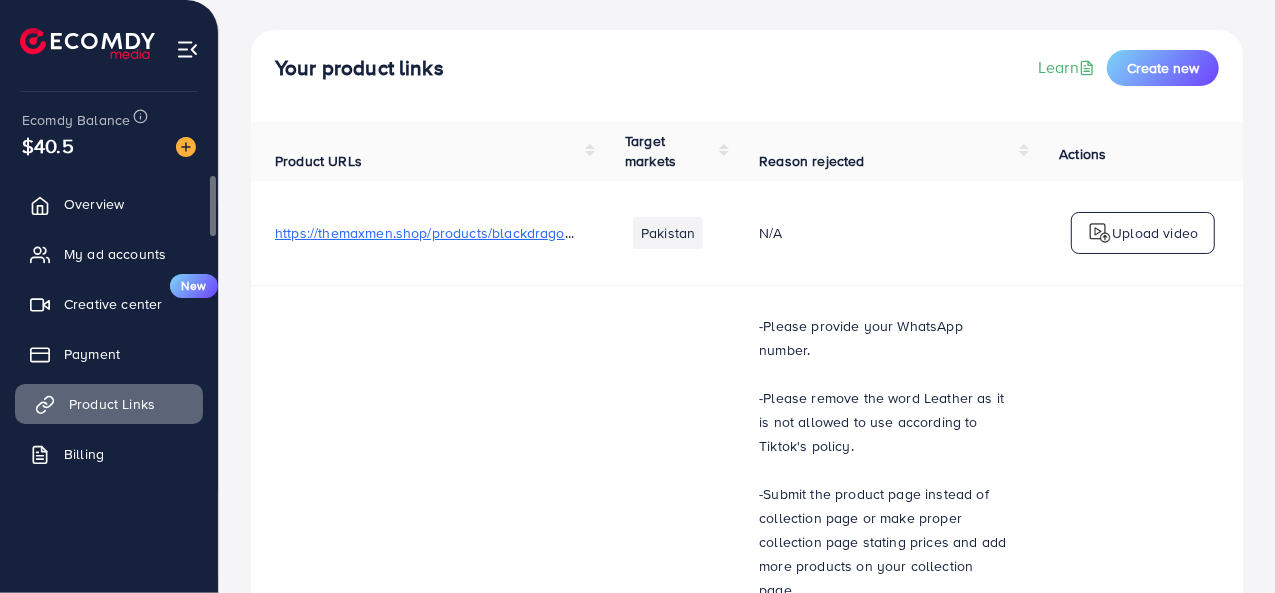 scroll, scrollTop: 0, scrollLeft: 0, axis: both 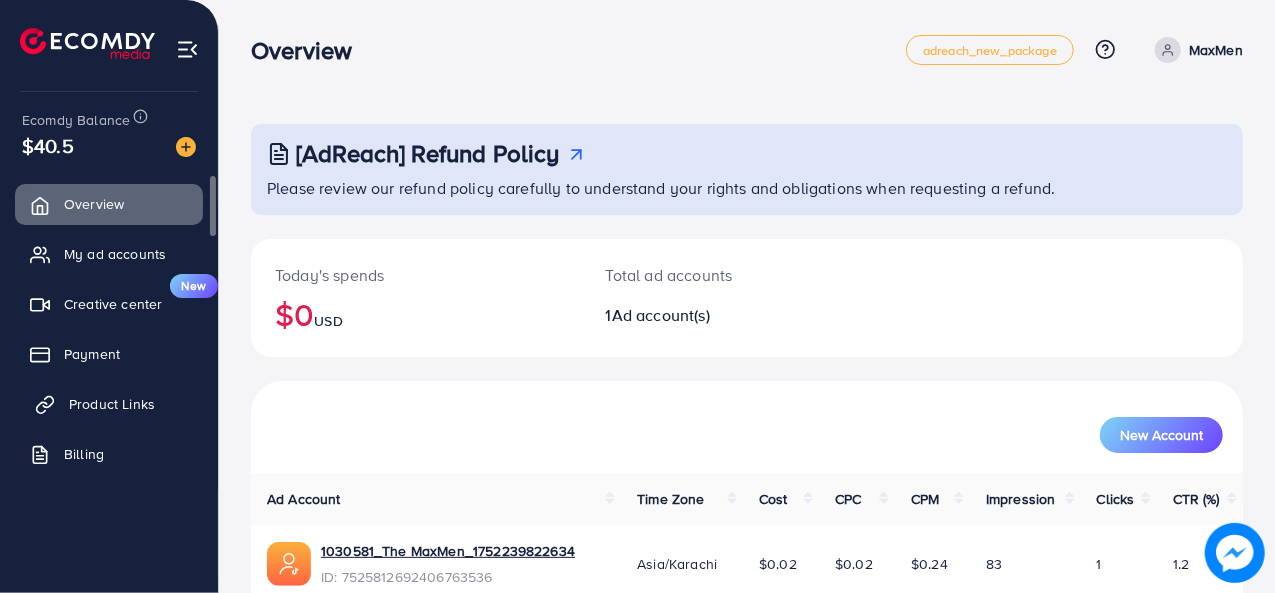 click on "Product Links" at bounding box center [109, 404] 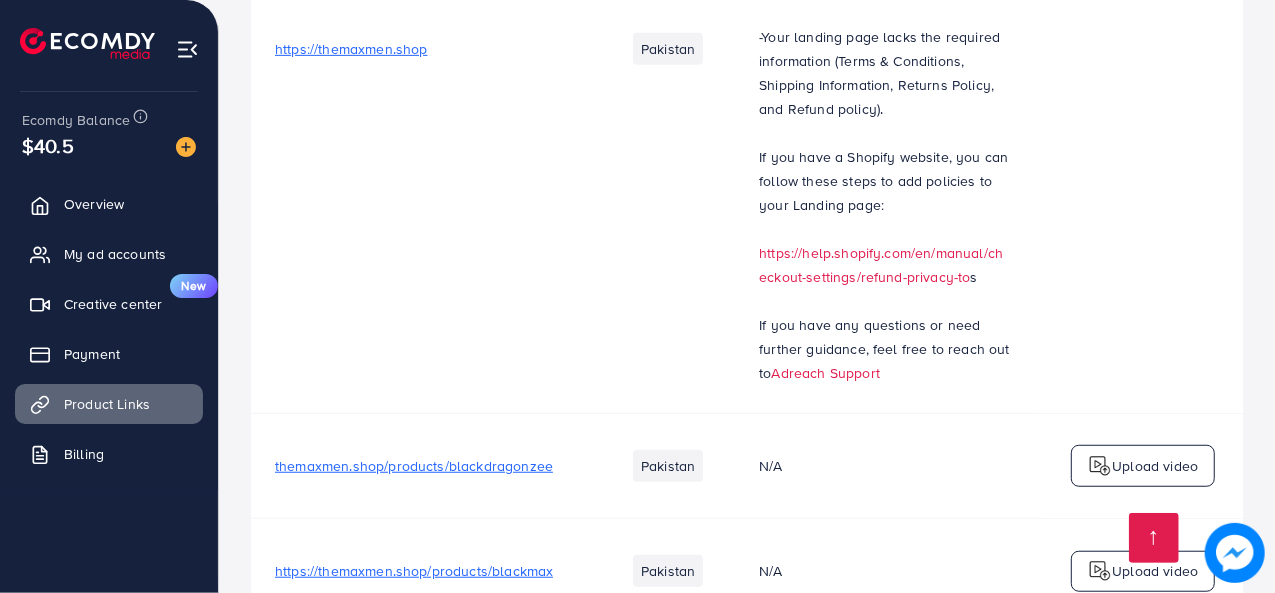 scroll, scrollTop: 1212, scrollLeft: 0, axis: vertical 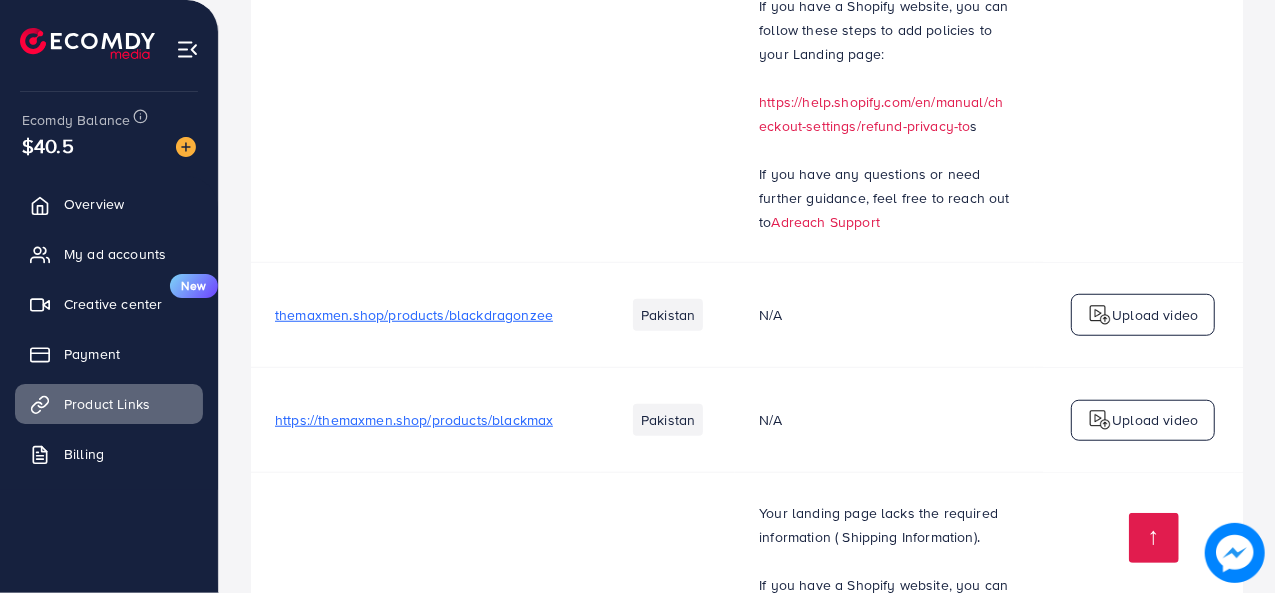 click at bounding box center (1235, 553) 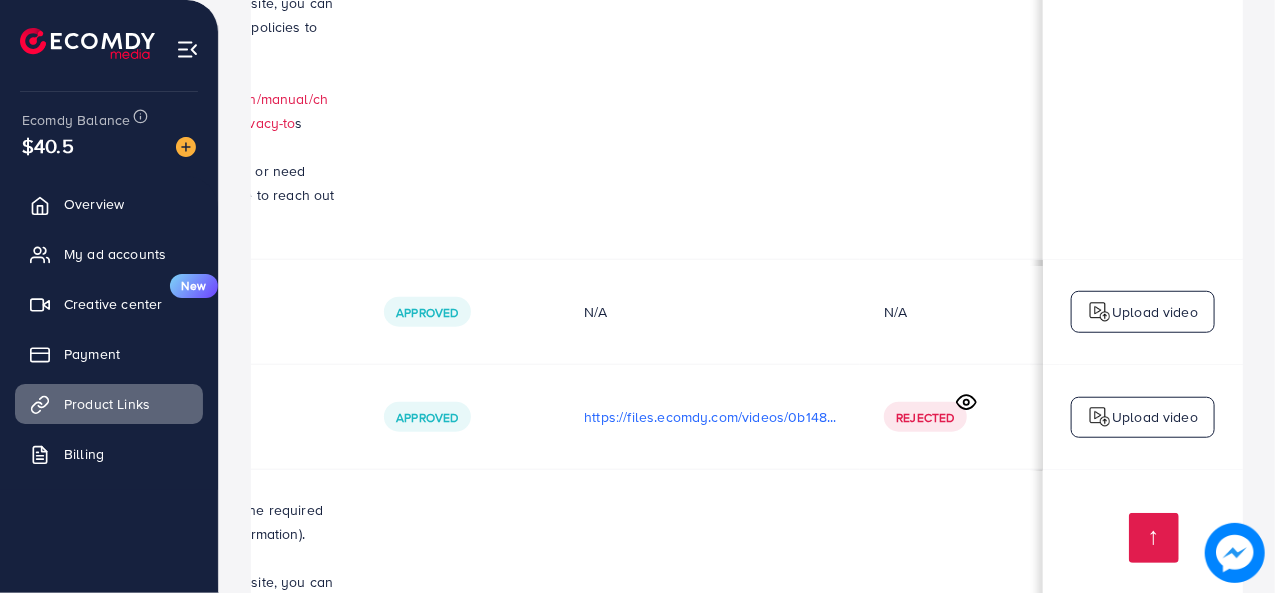 scroll, scrollTop: 0, scrollLeft: 691, axis: horizontal 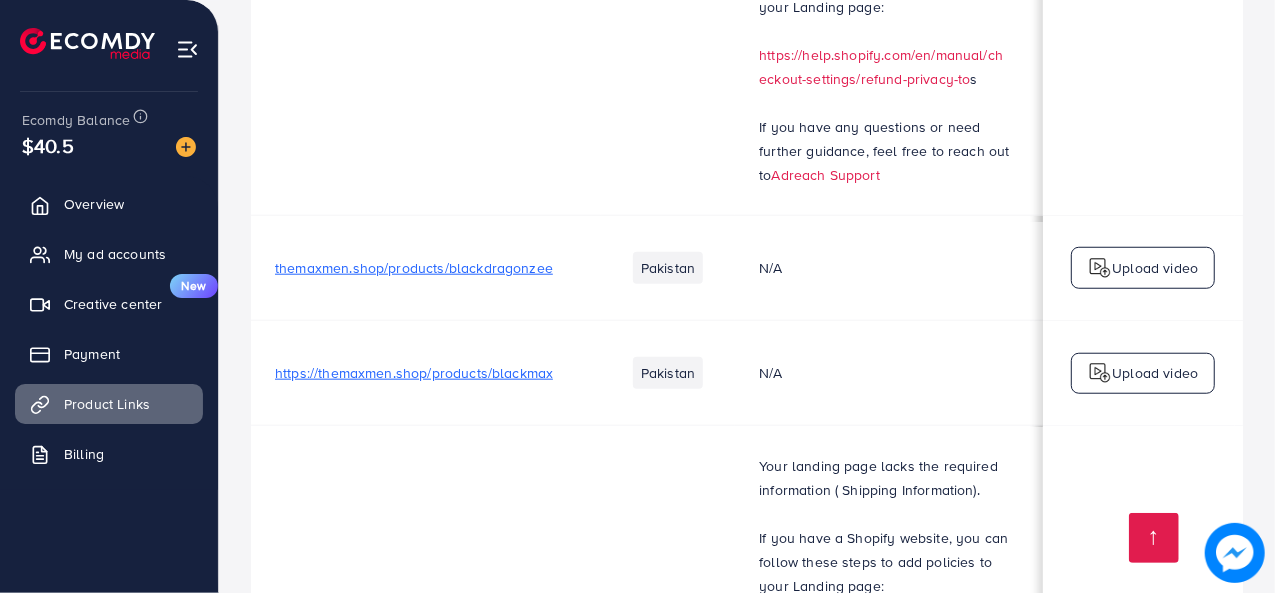 click on "themaxmen.shop/products/blackdragonzee" at bounding box center (414, 268) 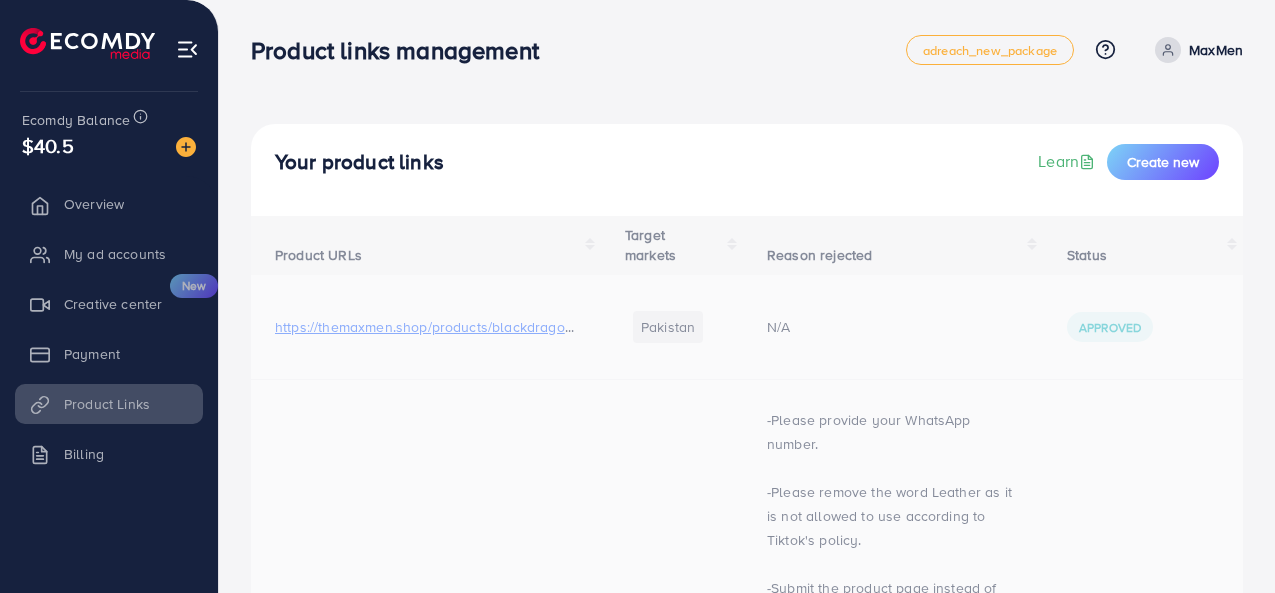 scroll, scrollTop: 0, scrollLeft: 0, axis: both 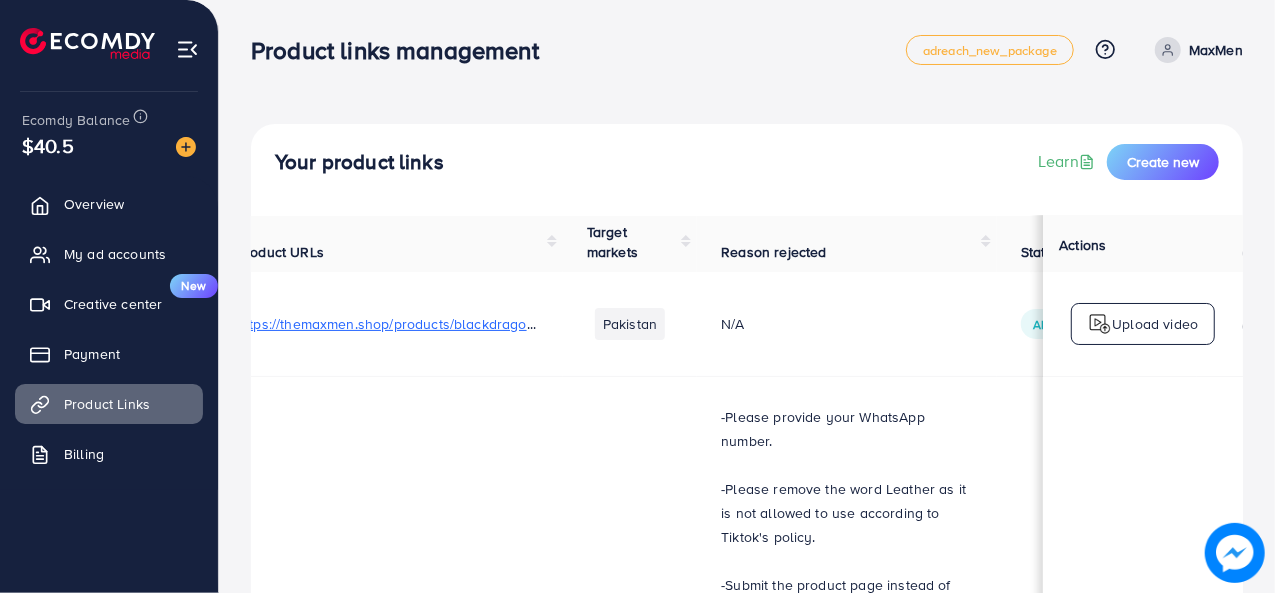 click on "https://themaxmen.shop/products/blackdragonzee" at bounding box center [397, 324] 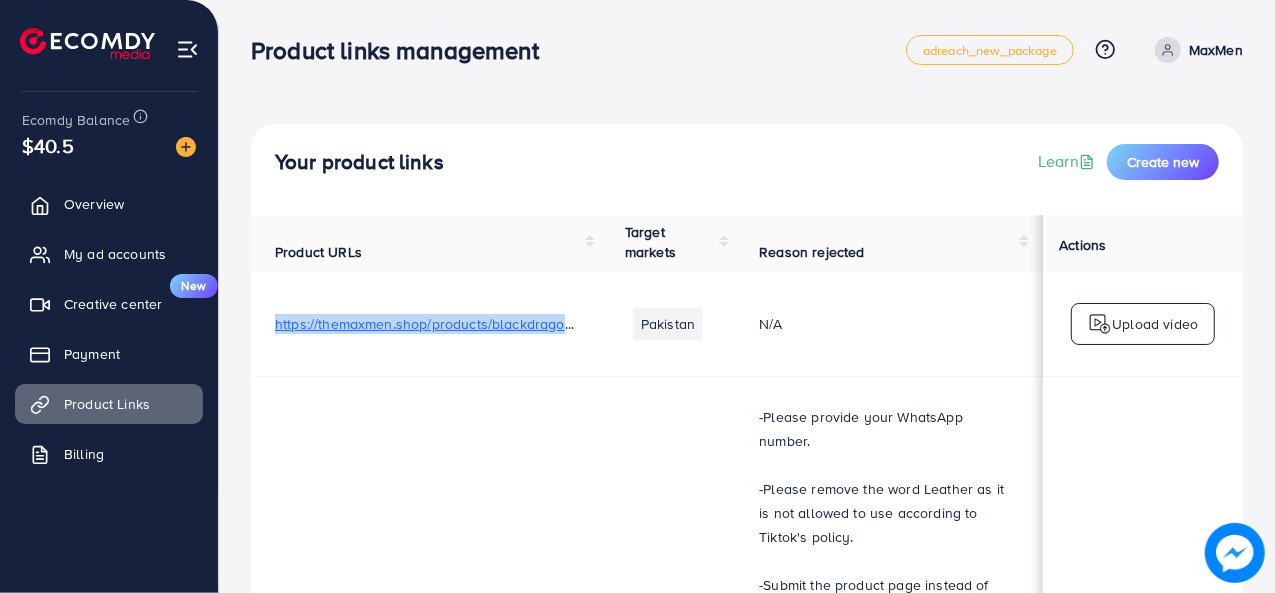 drag, startPoint x: 270, startPoint y: 326, endPoint x: 572, endPoint y: 331, distance: 302.04138 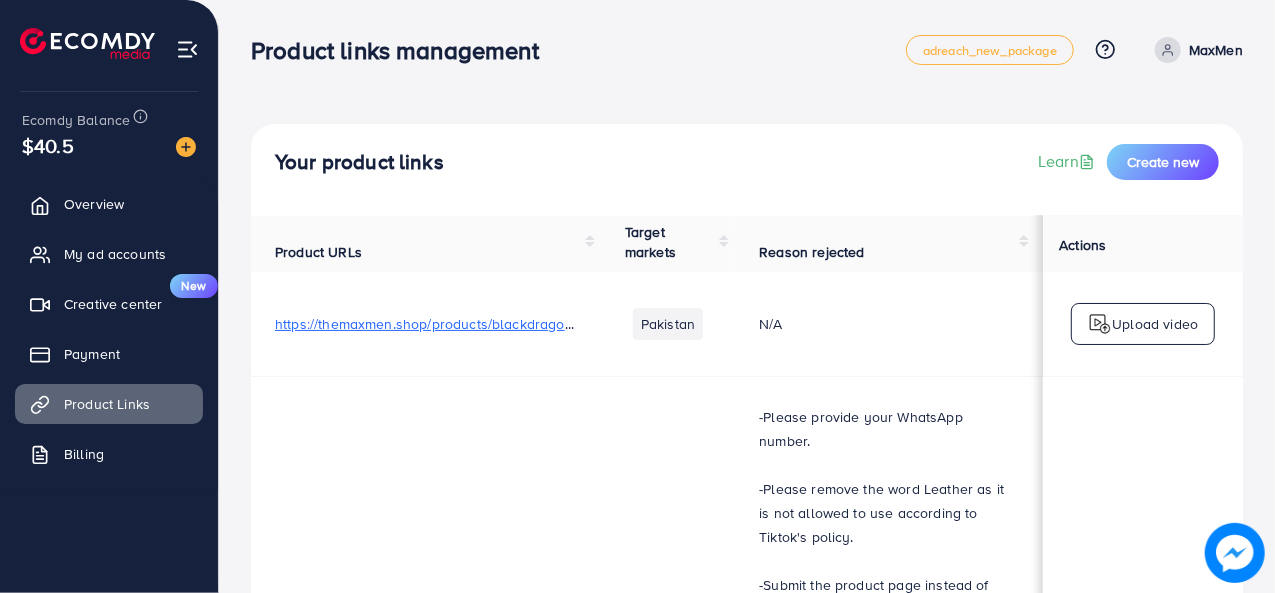 click on "https://themaxmen.shop" at bounding box center [426, 740] 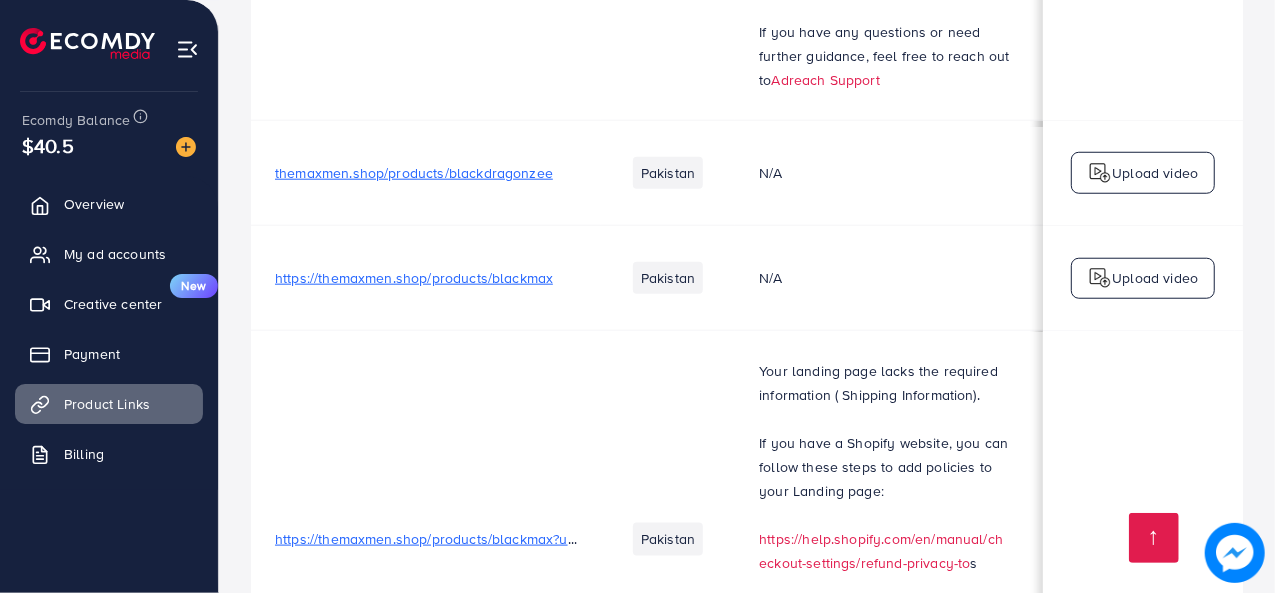 scroll, scrollTop: 1212, scrollLeft: 0, axis: vertical 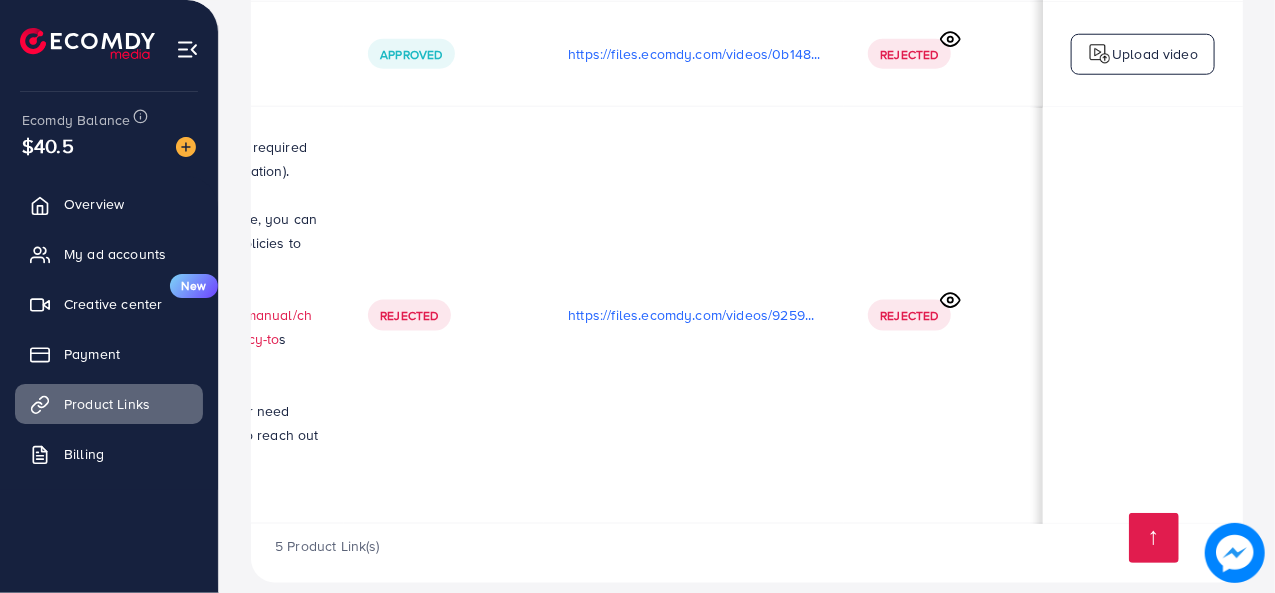 click on "Rejected" at bounding box center [909, 54] 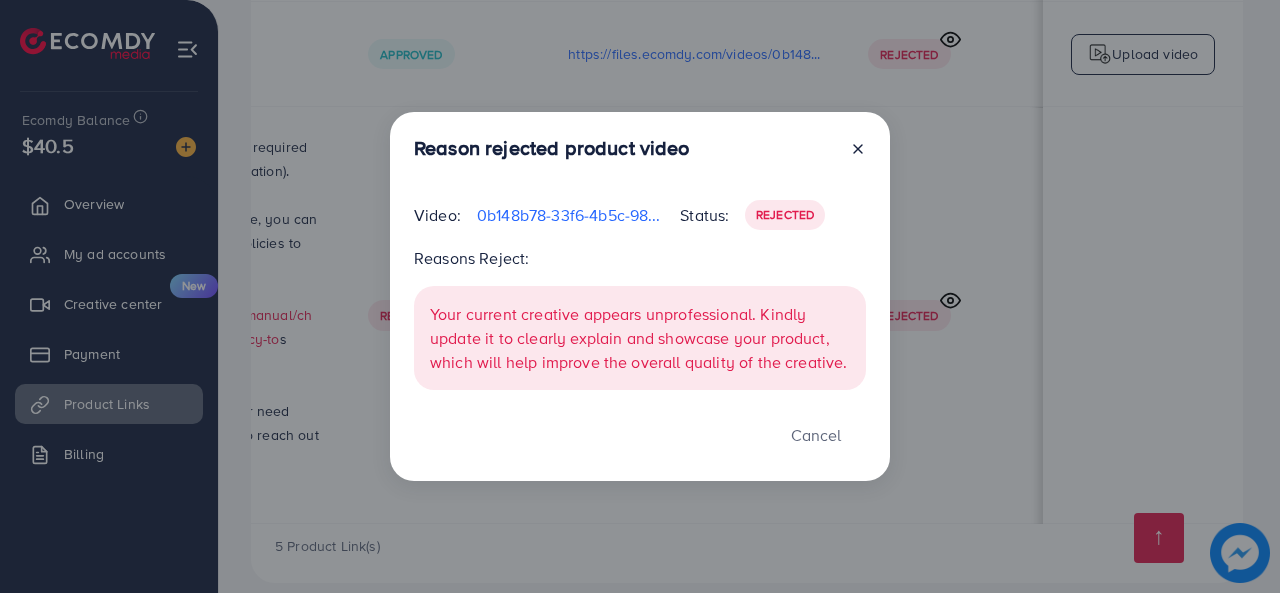 click 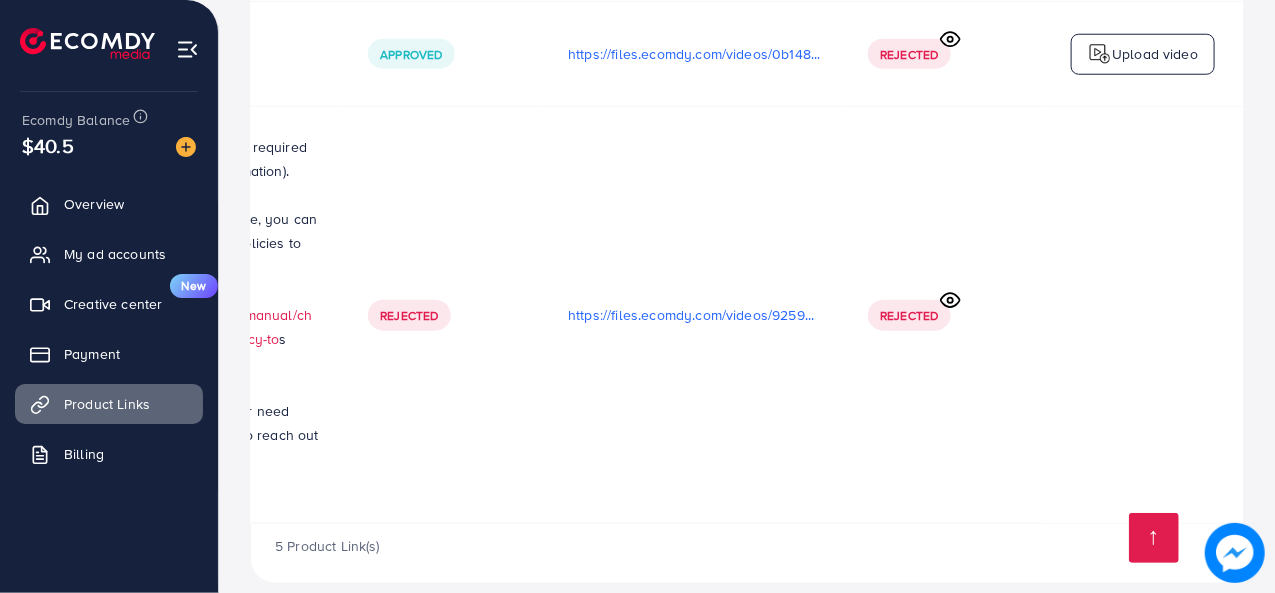 scroll, scrollTop: 0, scrollLeft: 692, axis: horizontal 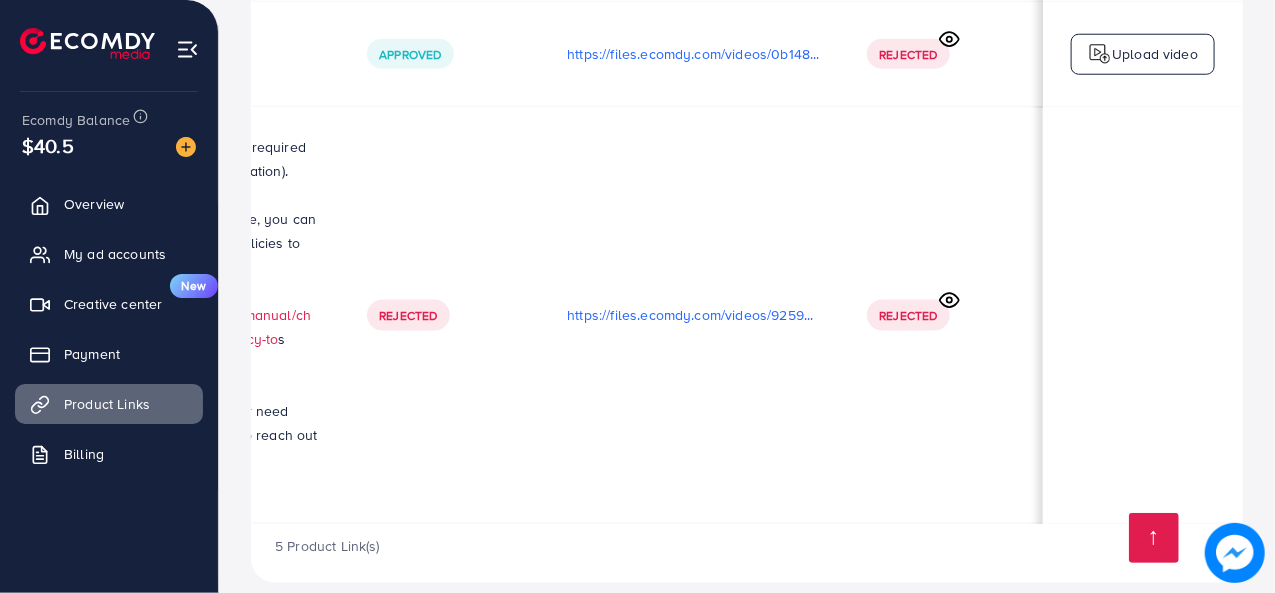 click 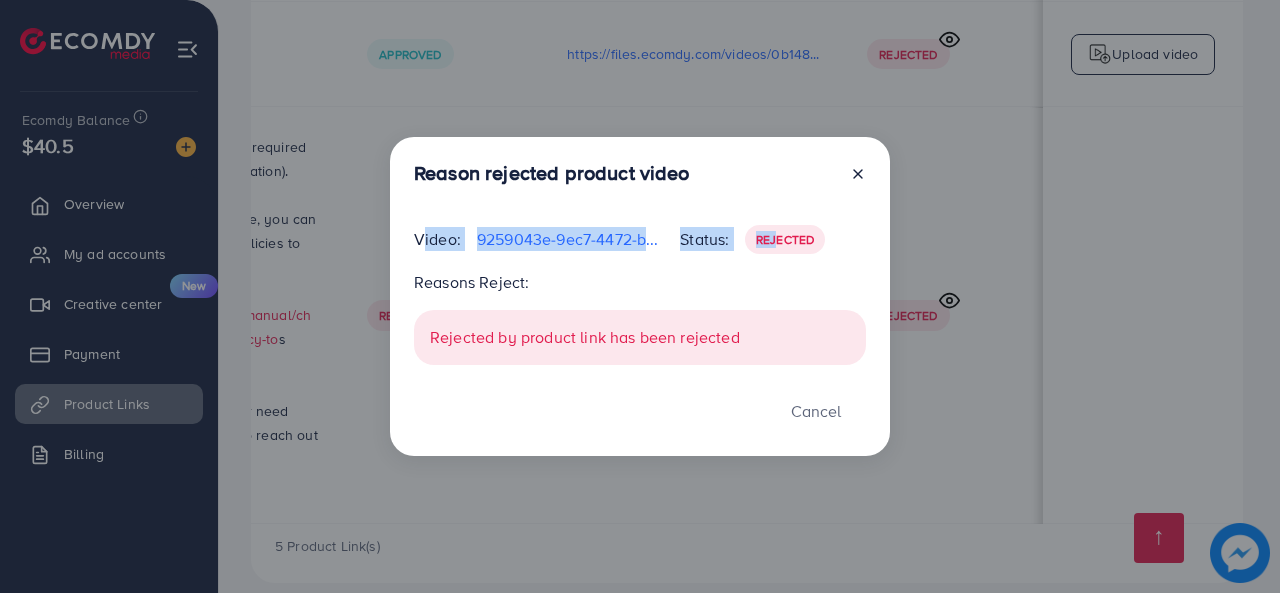 drag, startPoint x: 777, startPoint y: 237, endPoint x: 856, endPoint y: 171, distance: 102.941734 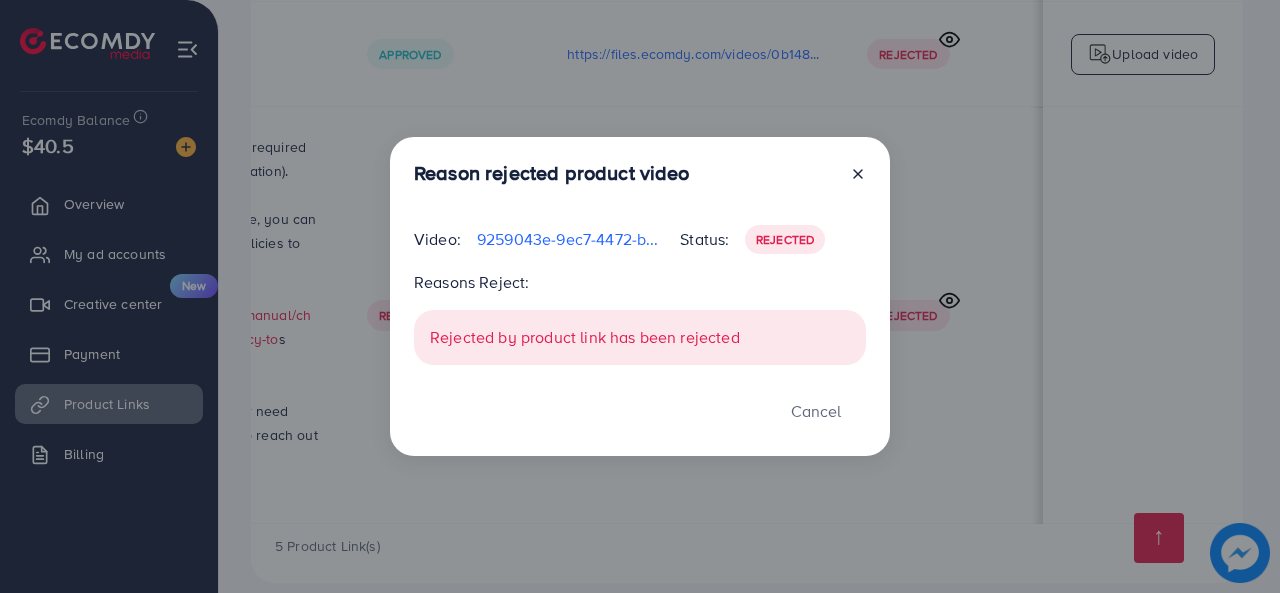 click 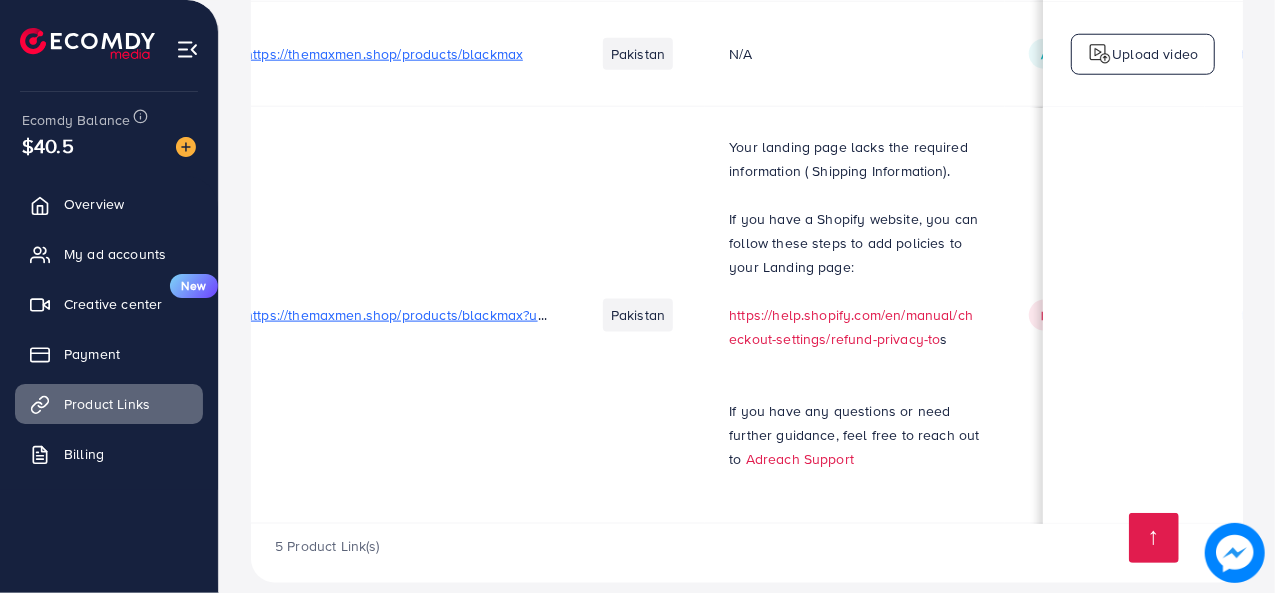 scroll, scrollTop: 0, scrollLeft: 0, axis: both 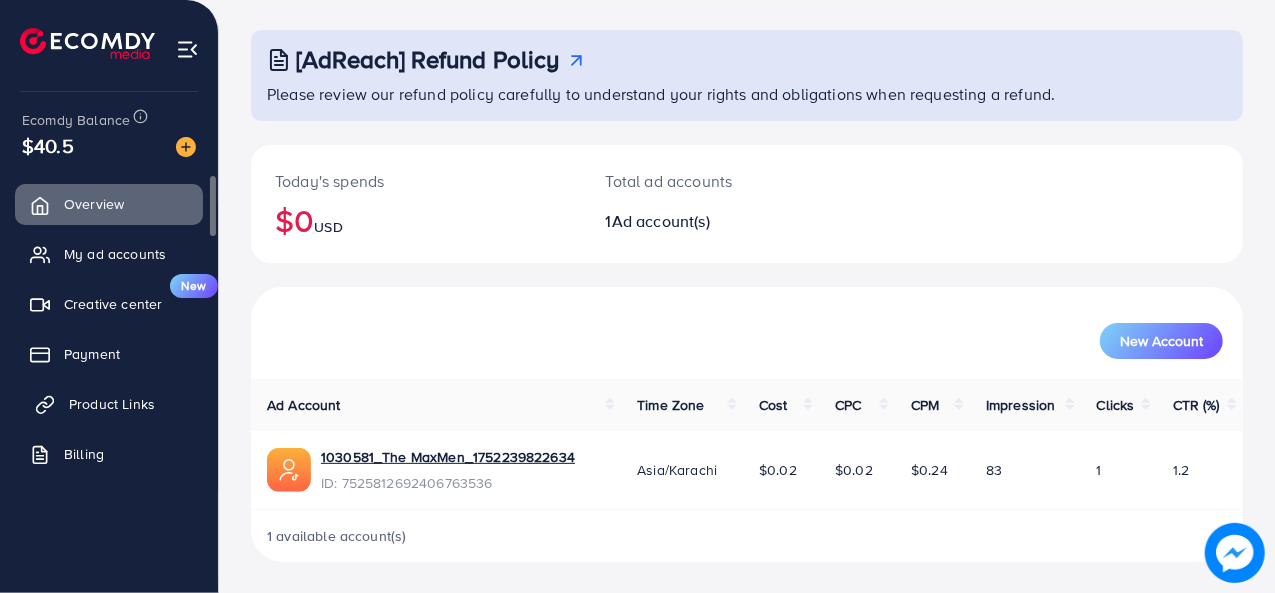 click on "Product Links" at bounding box center [109, 404] 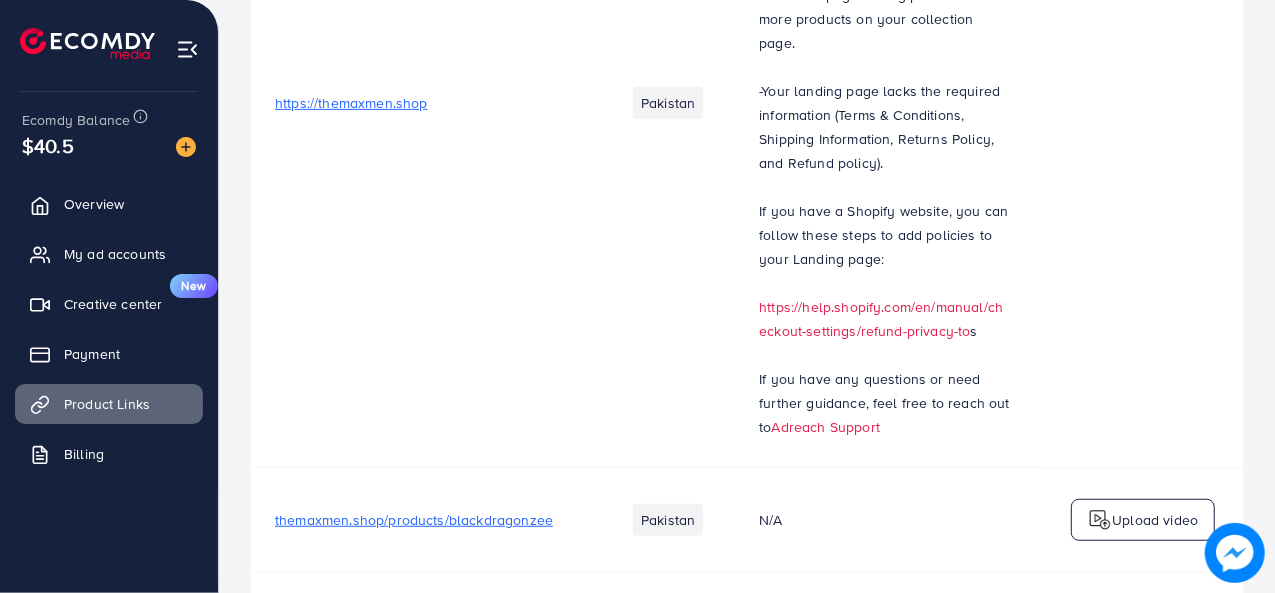 scroll, scrollTop: 1212, scrollLeft: 0, axis: vertical 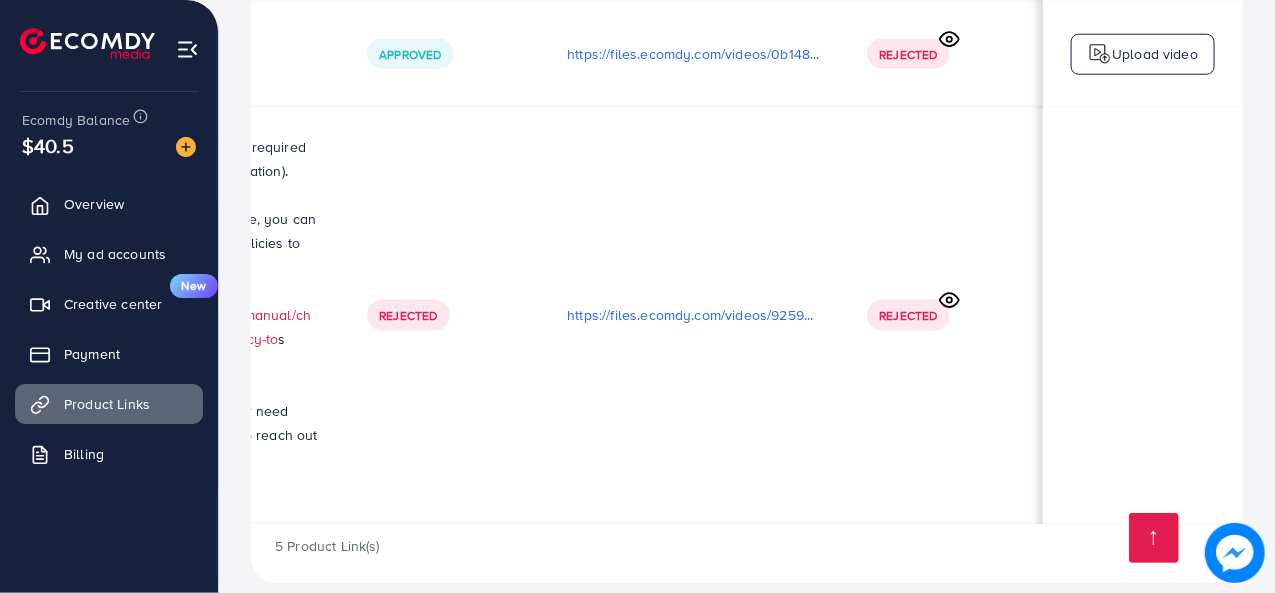 click 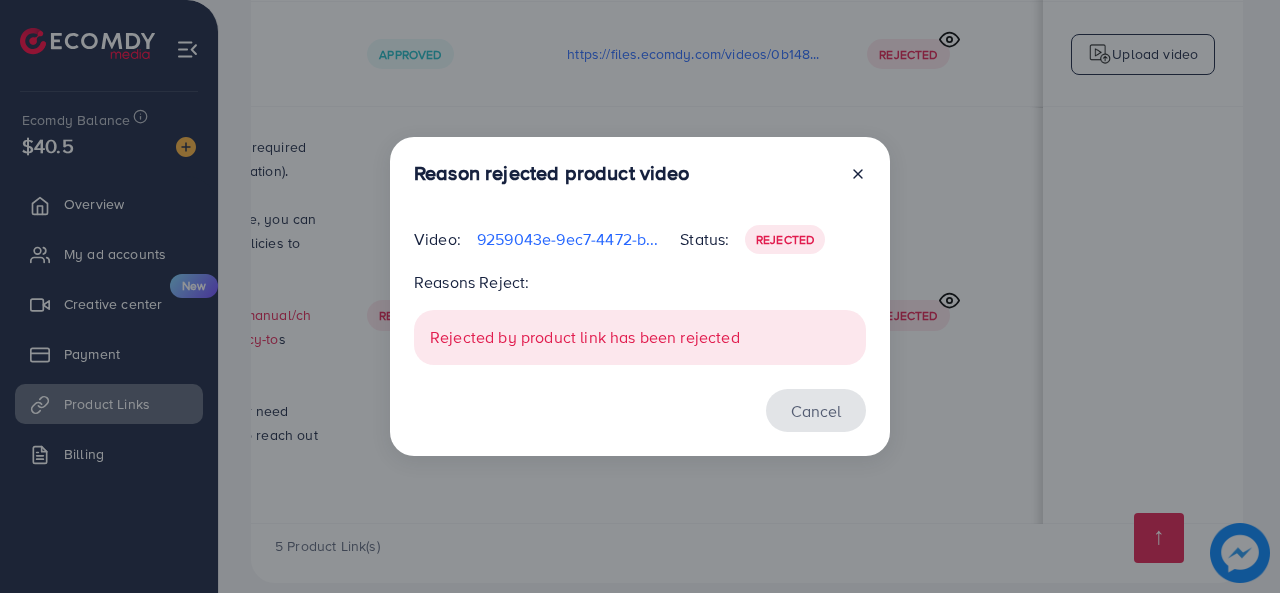 click on "Cancel" at bounding box center [816, 410] 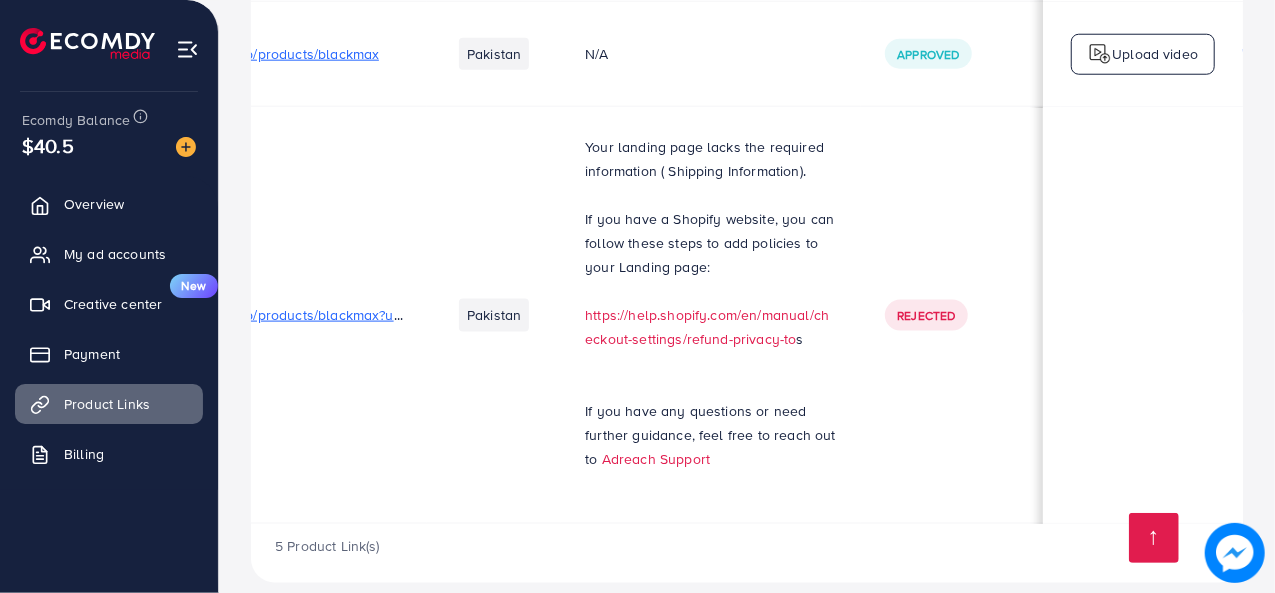 scroll, scrollTop: 0, scrollLeft: 0, axis: both 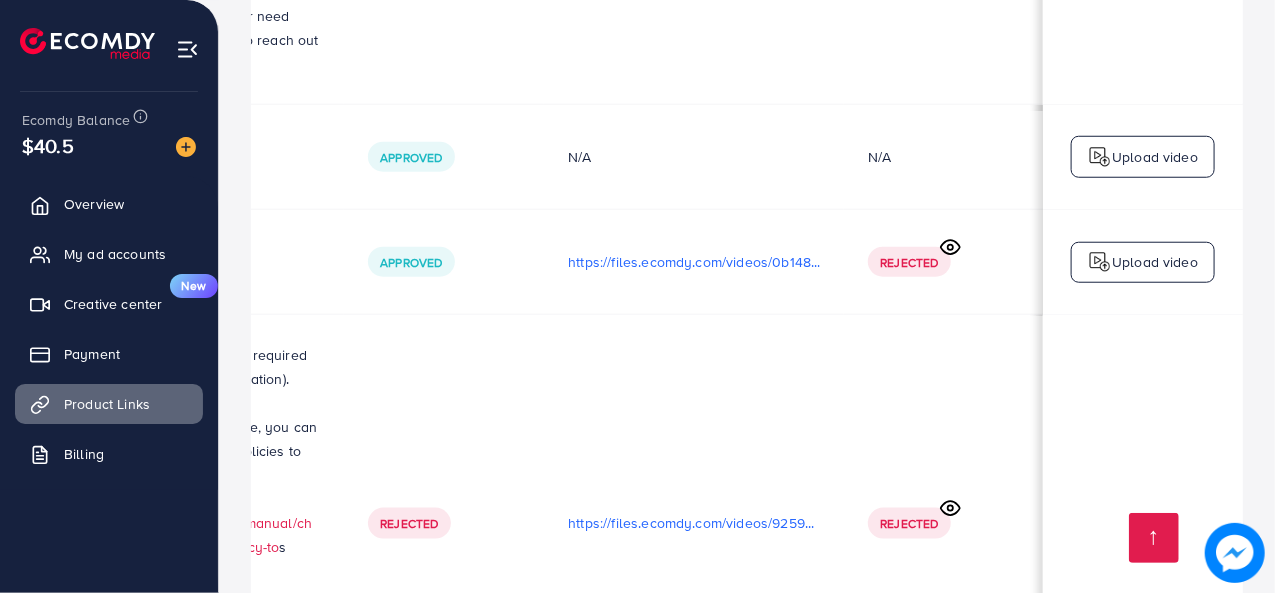 click 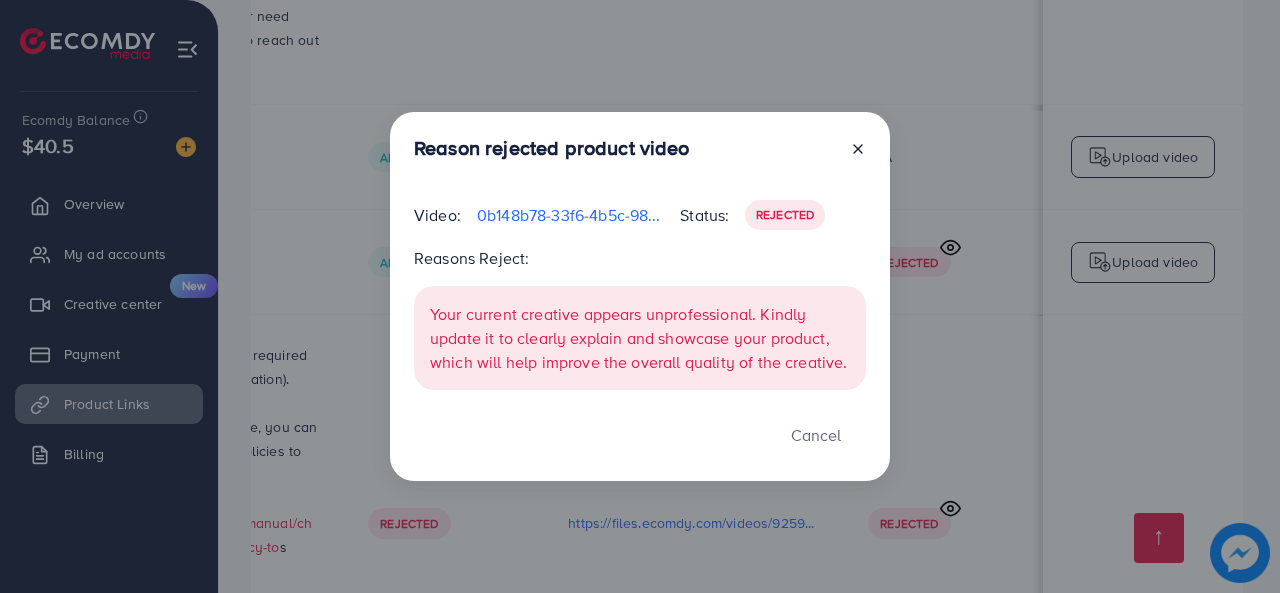 click 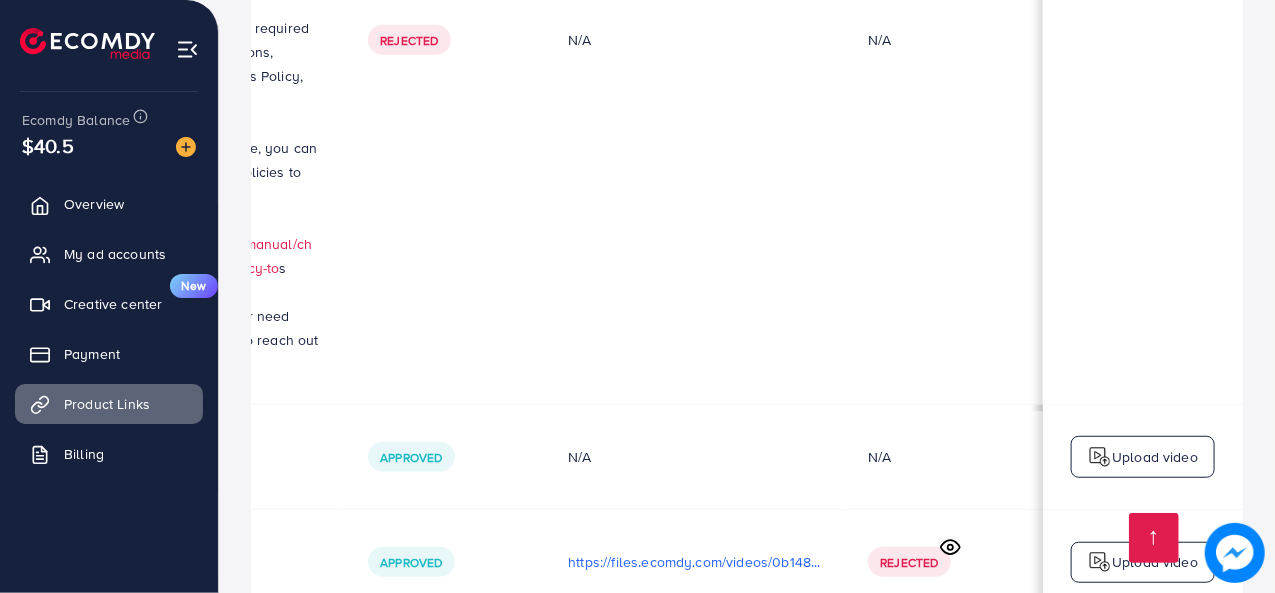 scroll, scrollTop: 708, scrollLeft: 0, axis: vertical 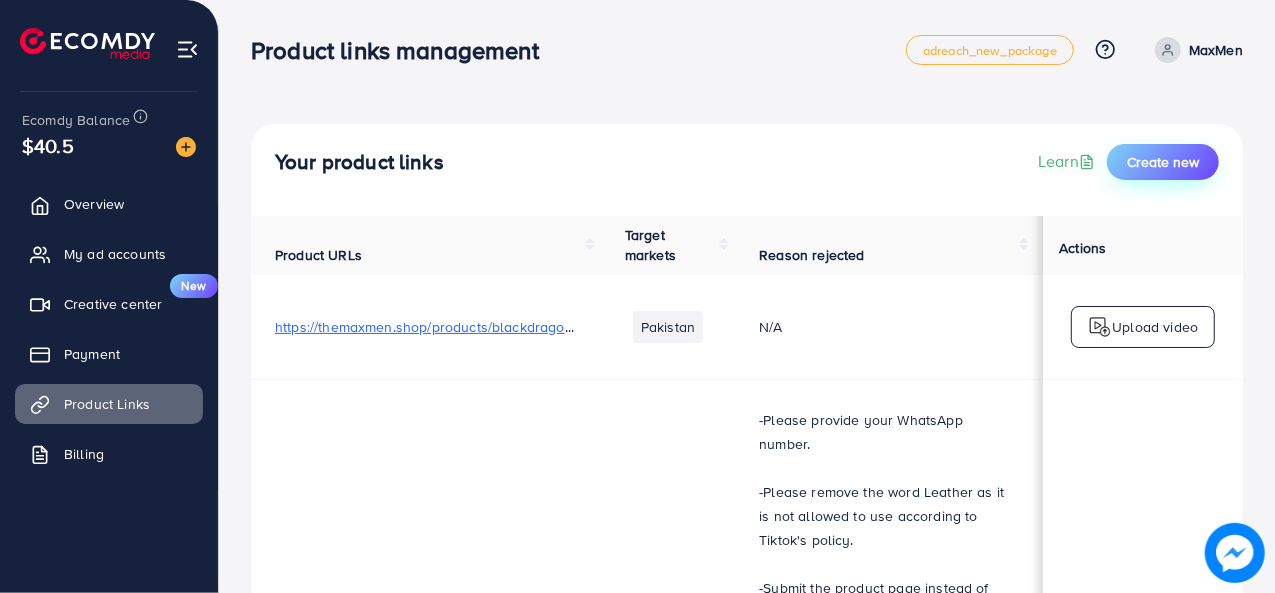 click on "Create new" at bounding box center (1163, 162) 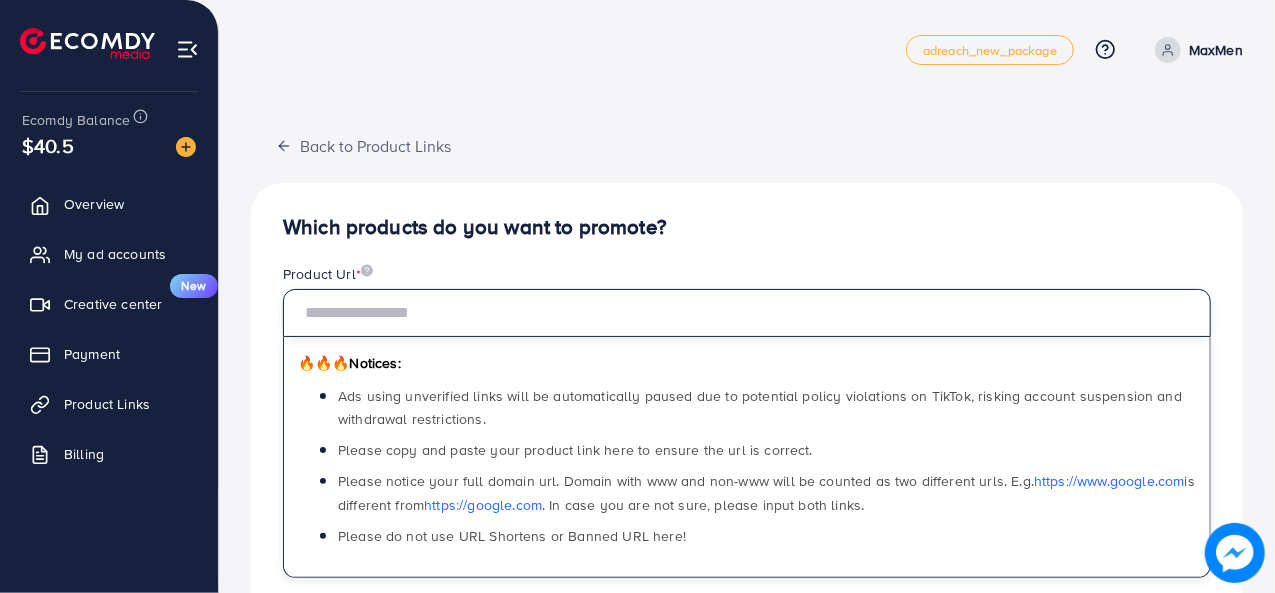 click at bounding box center (747, 313) 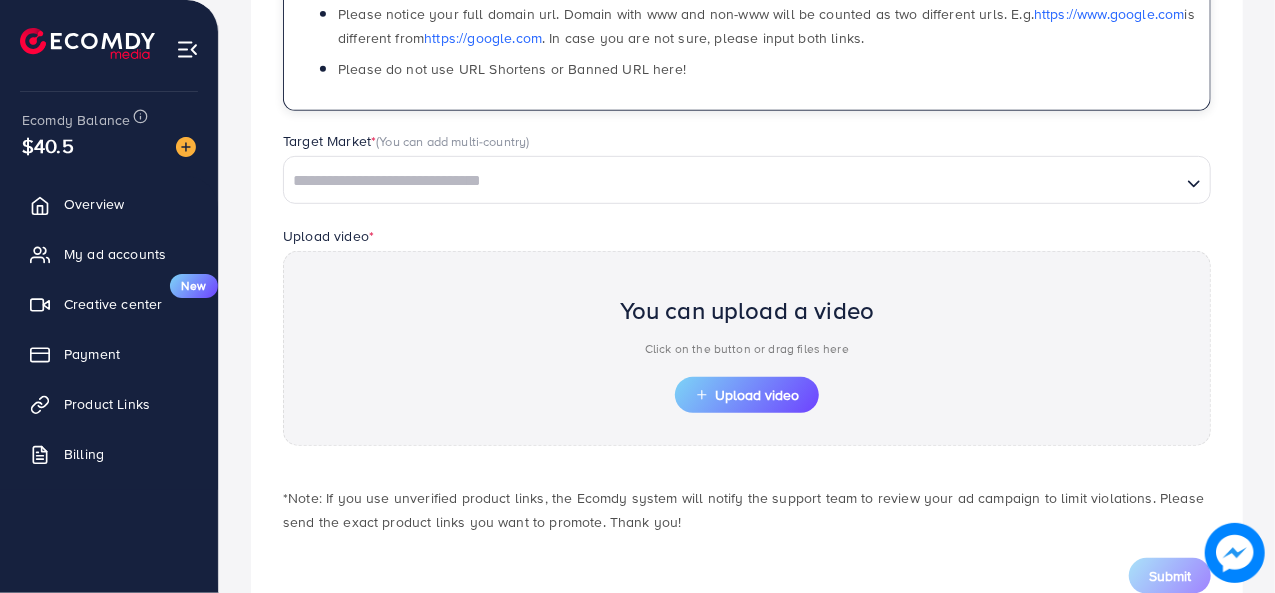 scroll, scrollTop: 484, scrollLeft: 0, axis: vertical 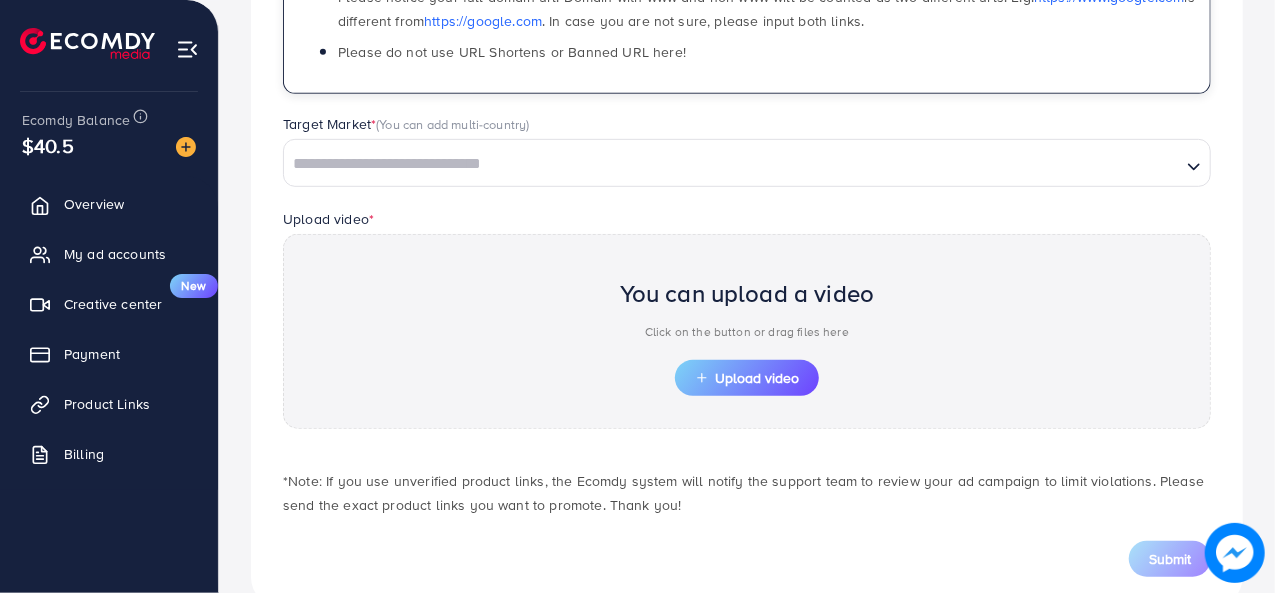 type on "**********" 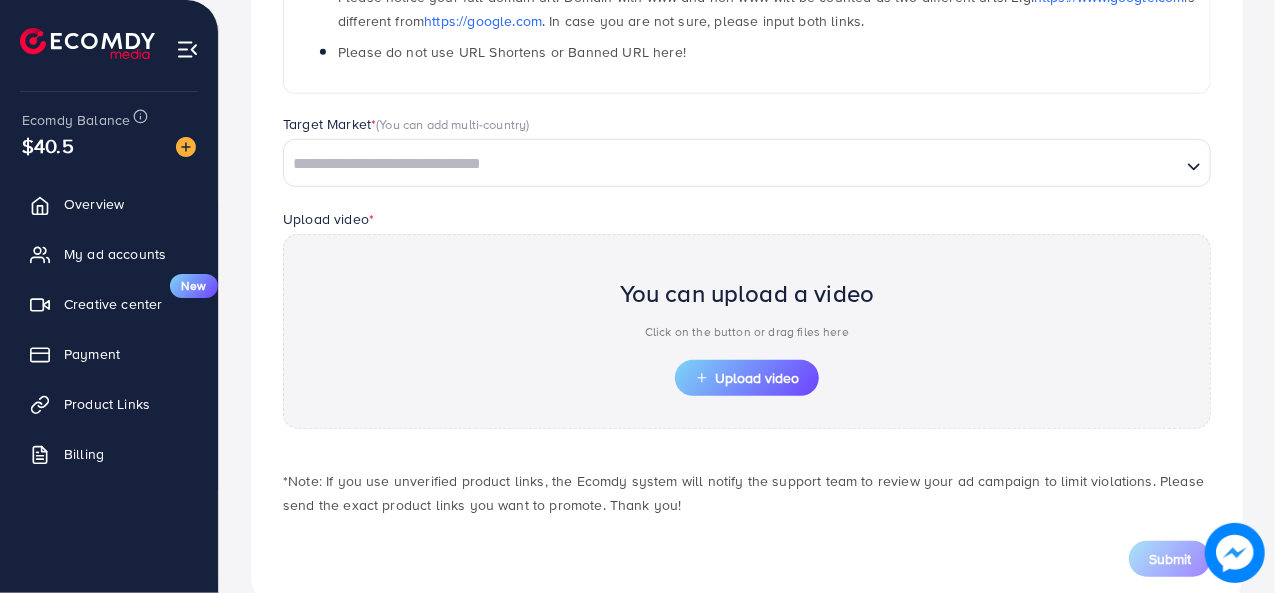 click on "Upload video  *" at bounding box center [328, 219] 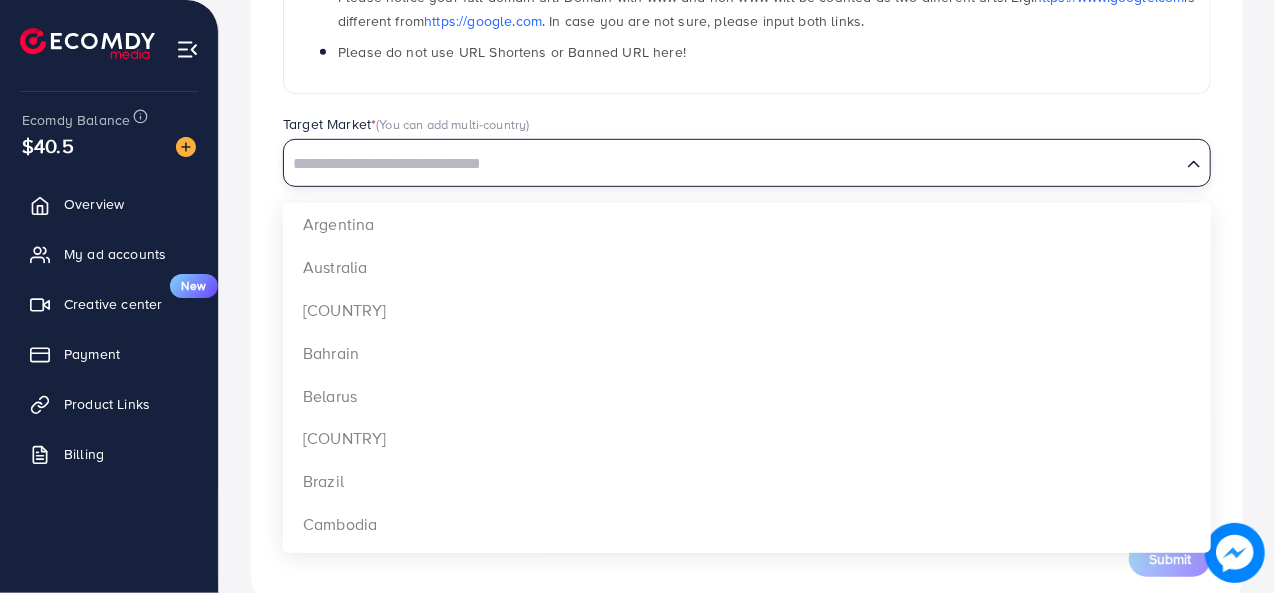 click at bounding box center [732, 164] 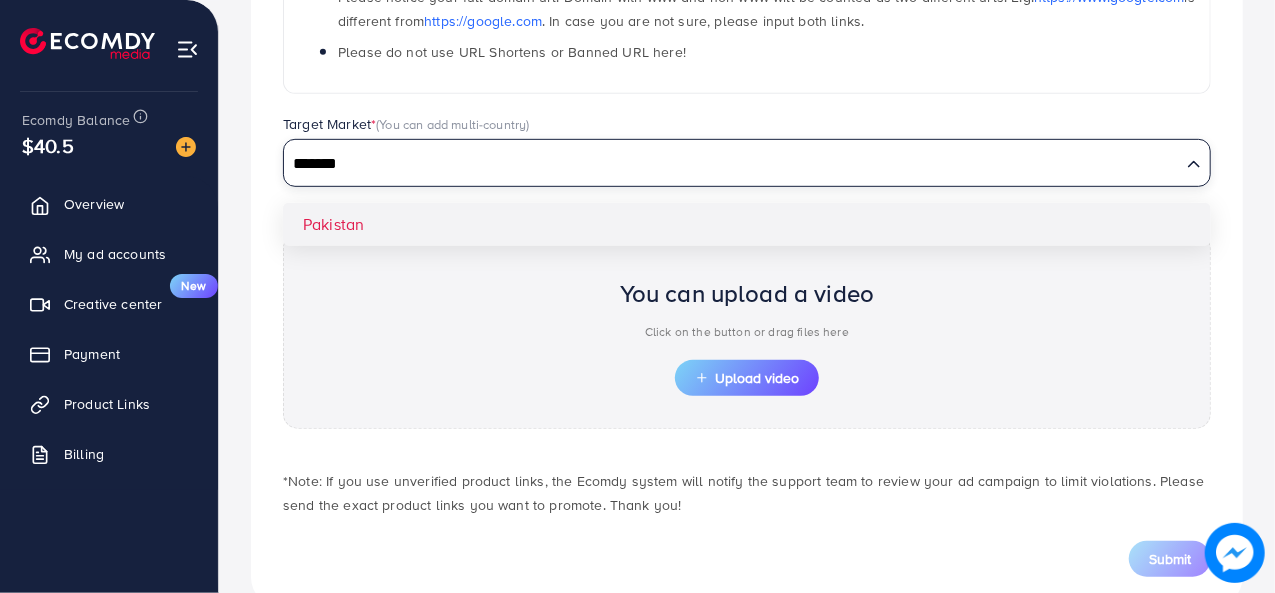 type on "*******" 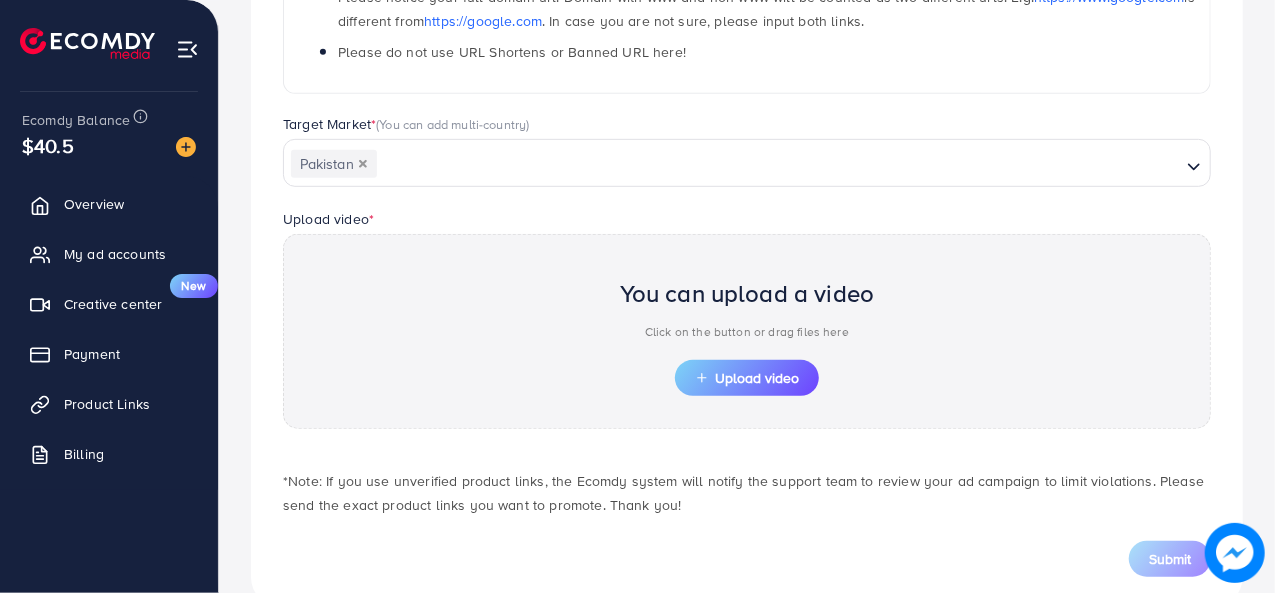 click on "Upload video  *  You can upload a video   Click on the button or drag files here   Upload video" at bounding box center [747, 318] 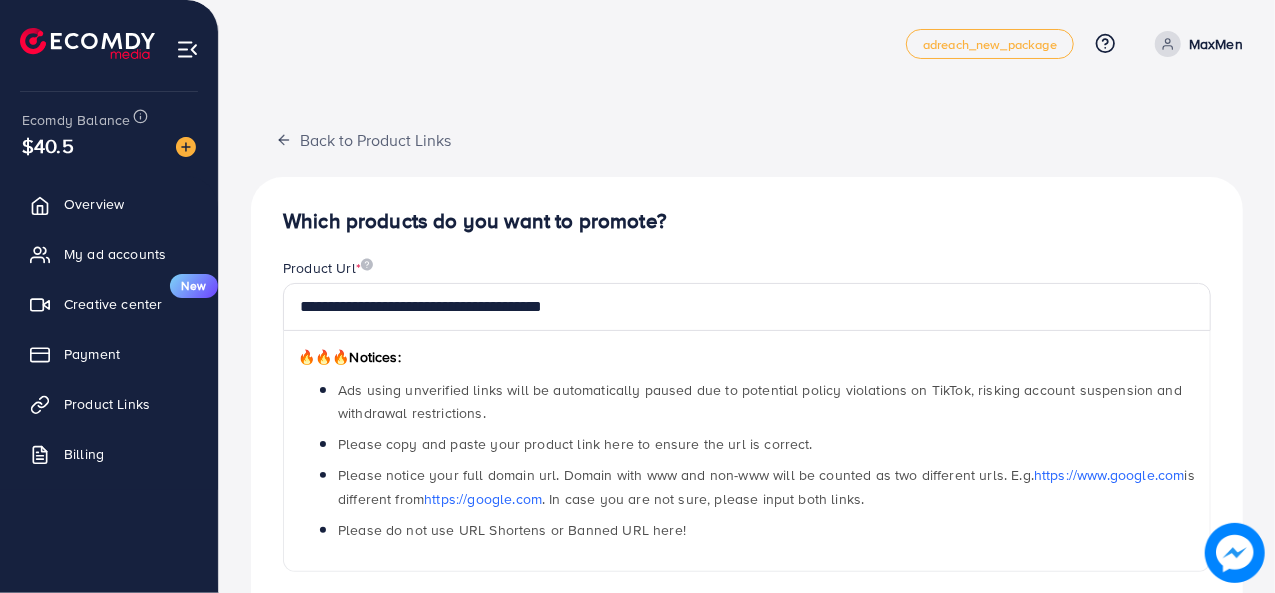 scroll, scrollTop: 0, scrollLeft: 0, axis: both 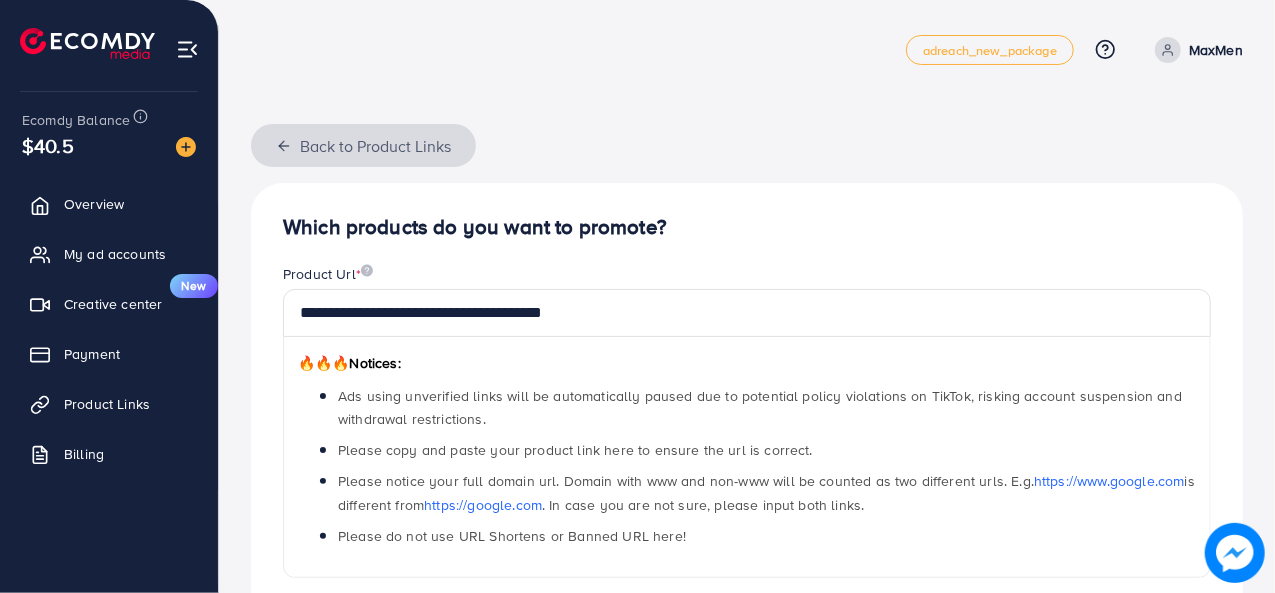 click 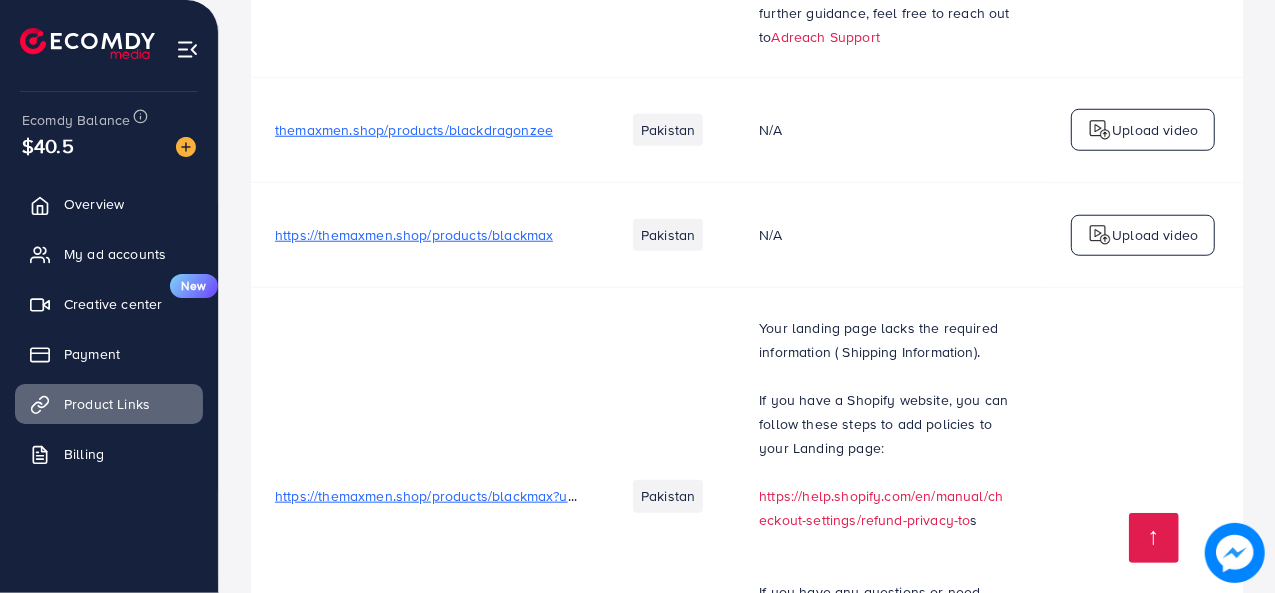 scroll, scrollTop: 1212, scrollLeft: 0, axis: vertical 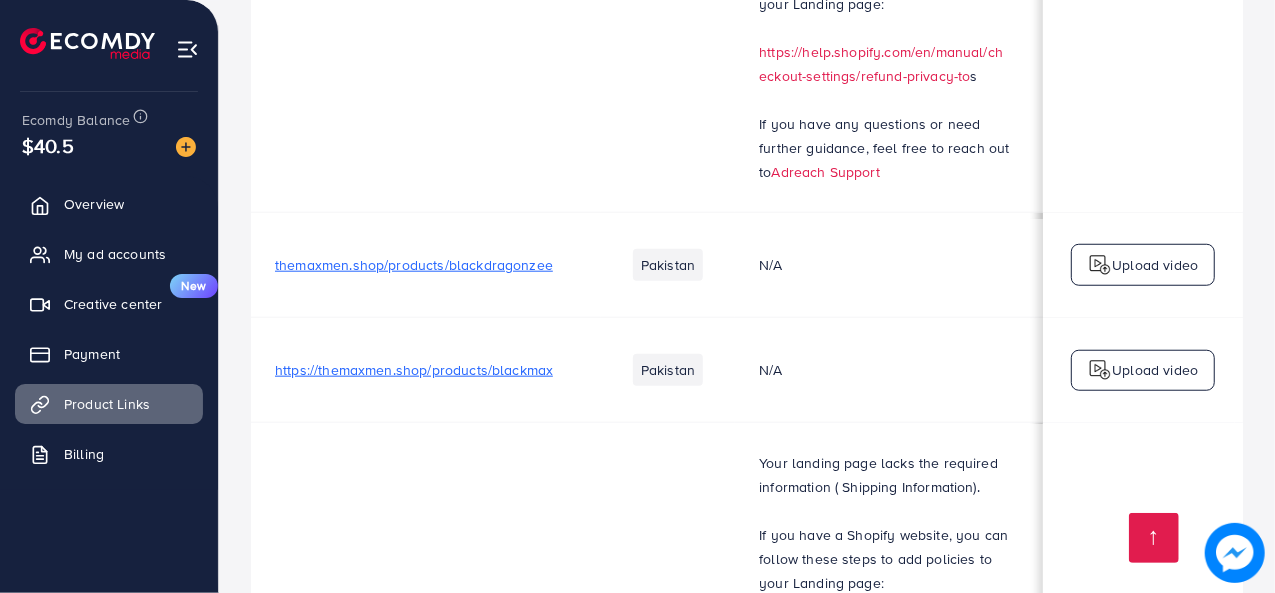 click on "Upload video" at bounding box center [1155, 370] 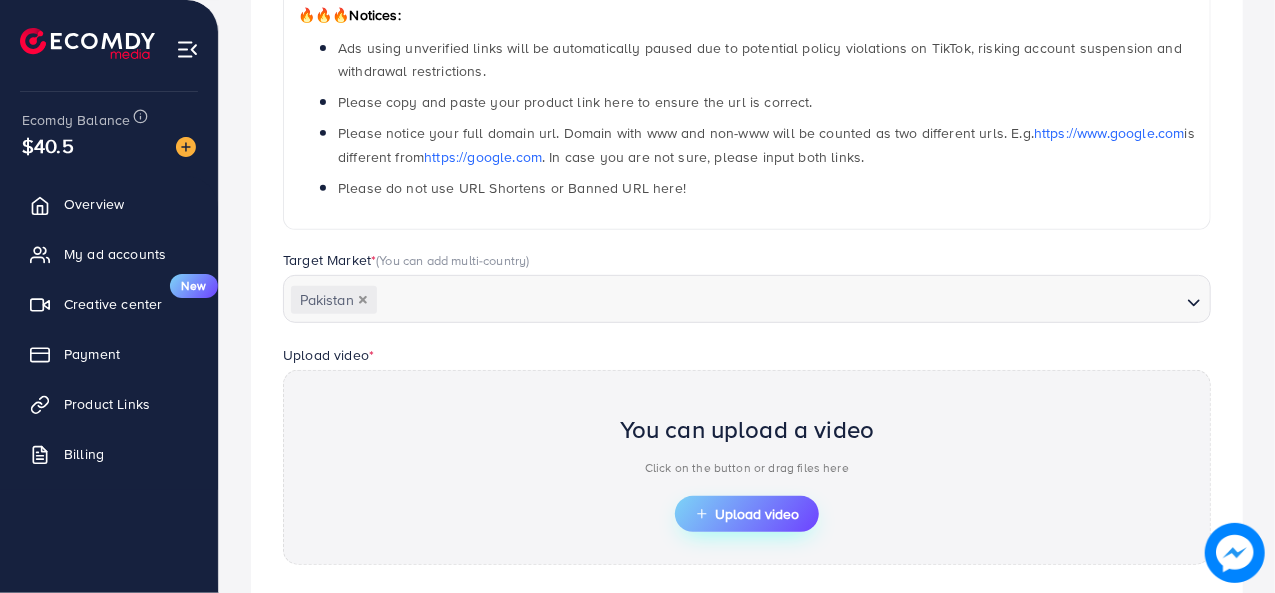 scroll, scrollTop: 349, scrollLeft: 0, axis: vertical 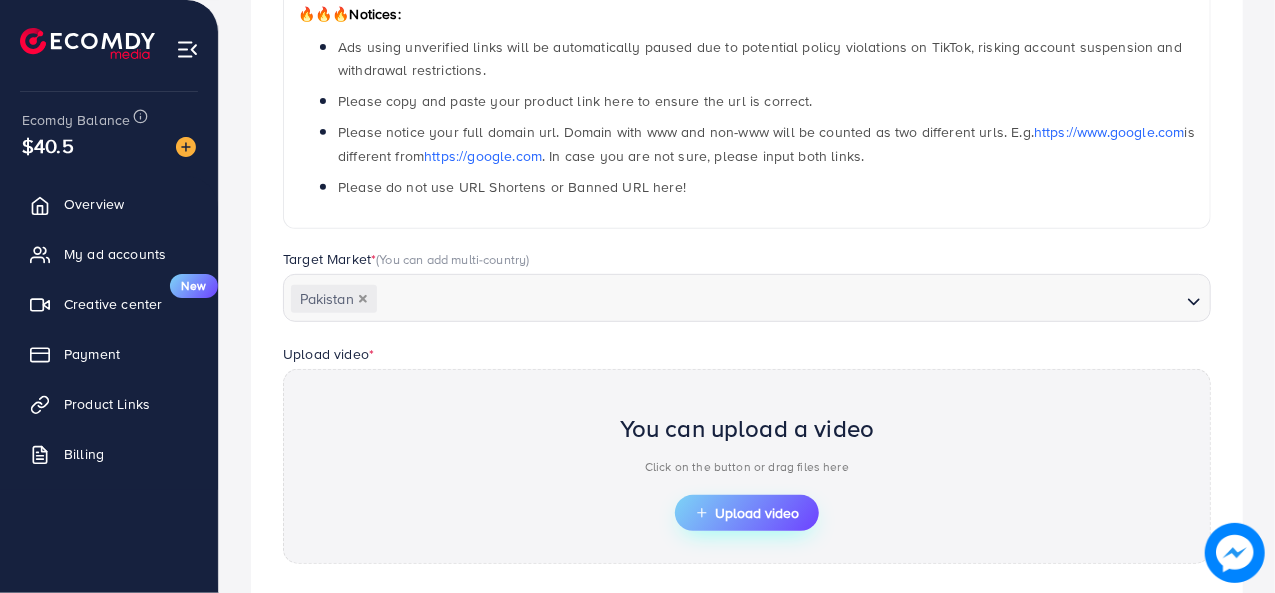click on "Upload video" at bounding box center [747, 513] 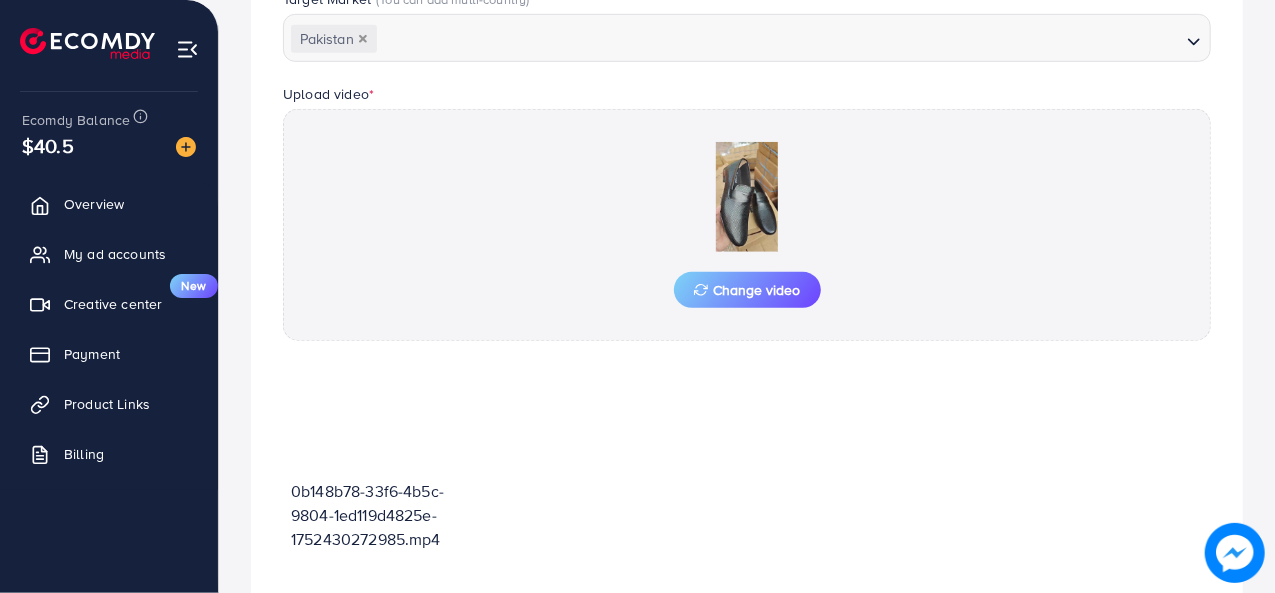 scroll, scrollTop: 780, scrollLeft: 0, axis: vertical 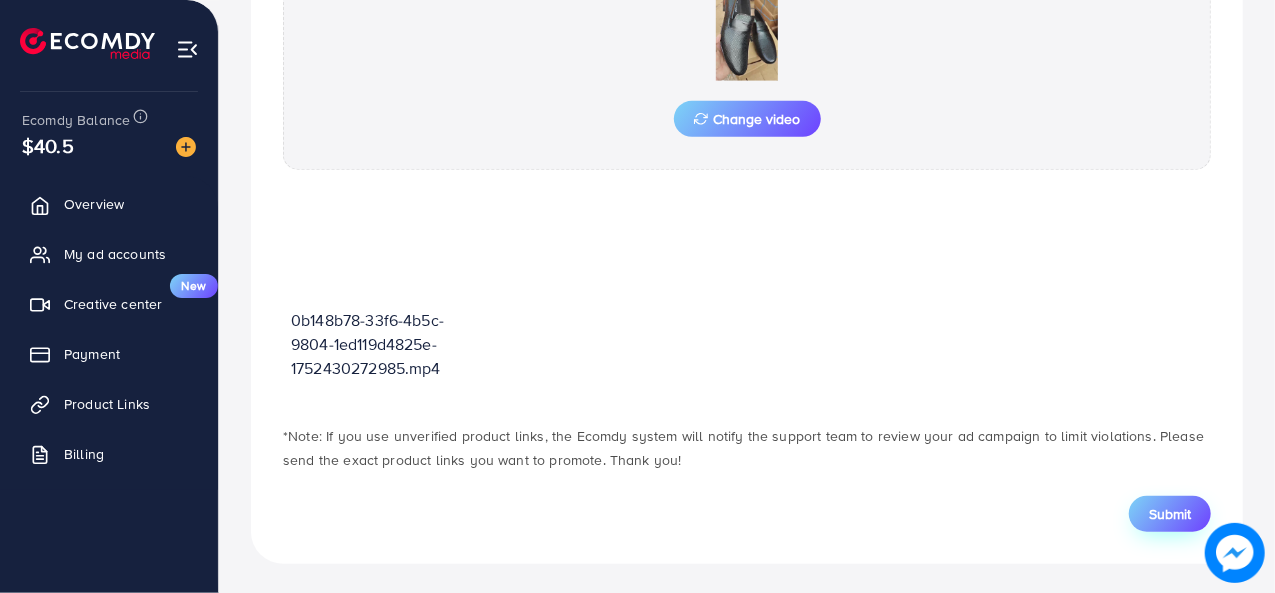 click on "Submit" at bounding box center [1170, 514] 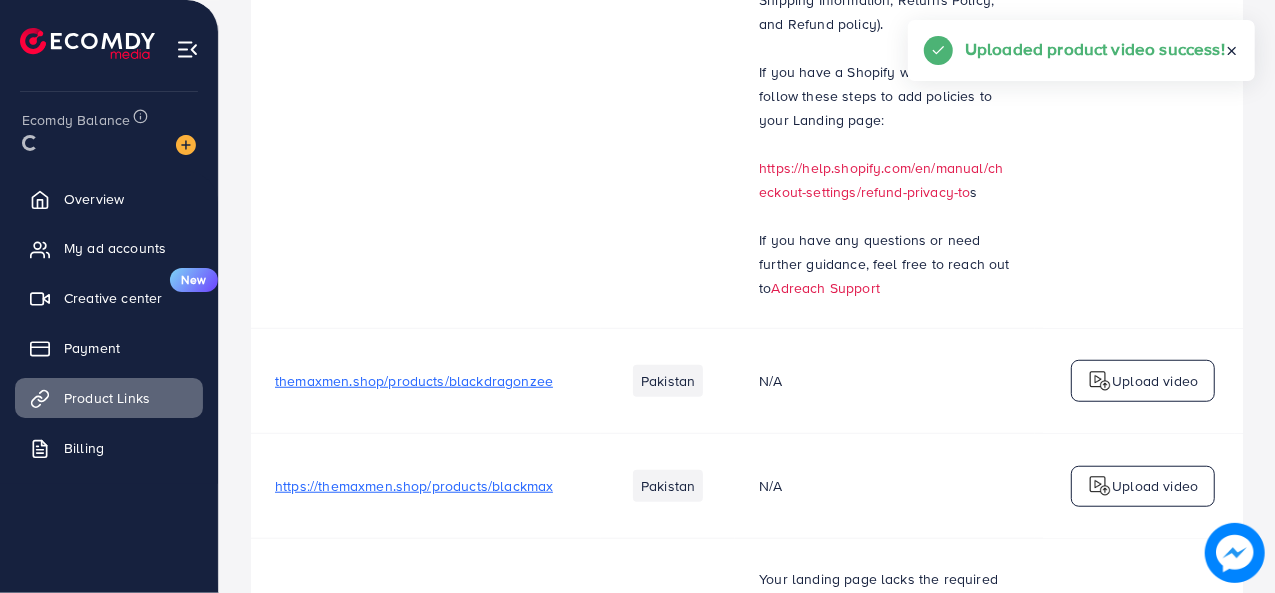 scroll, scrollTop: 0, scrollLeft: 0, axis: both 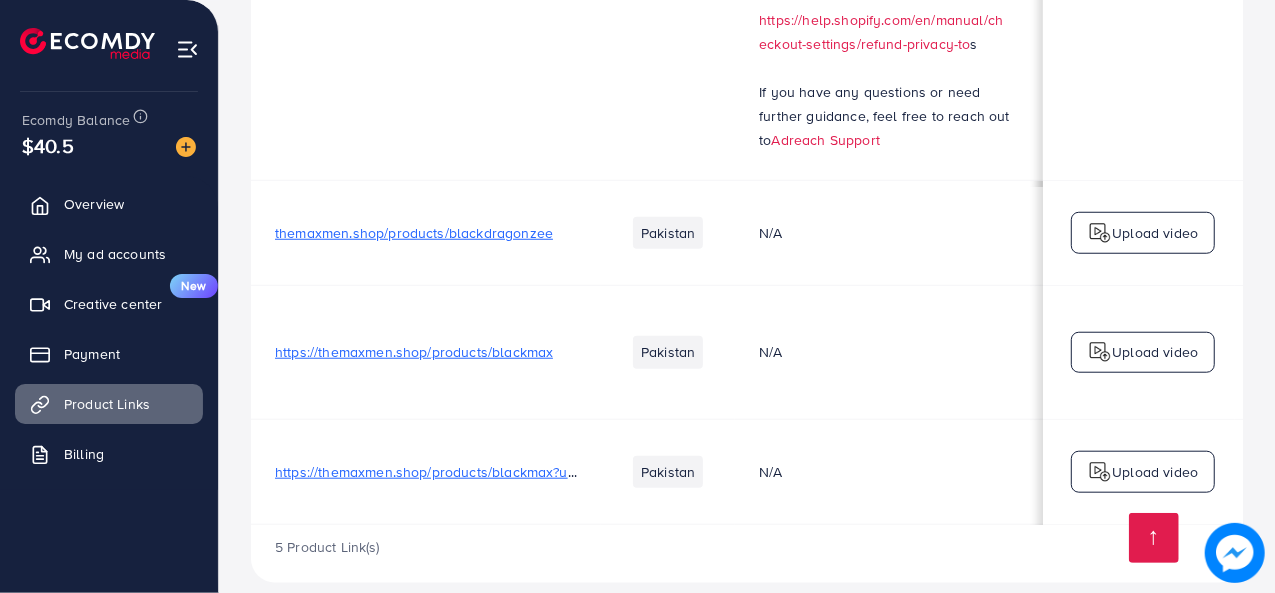 click on "Upload video" at bounding box center [1155, 472] 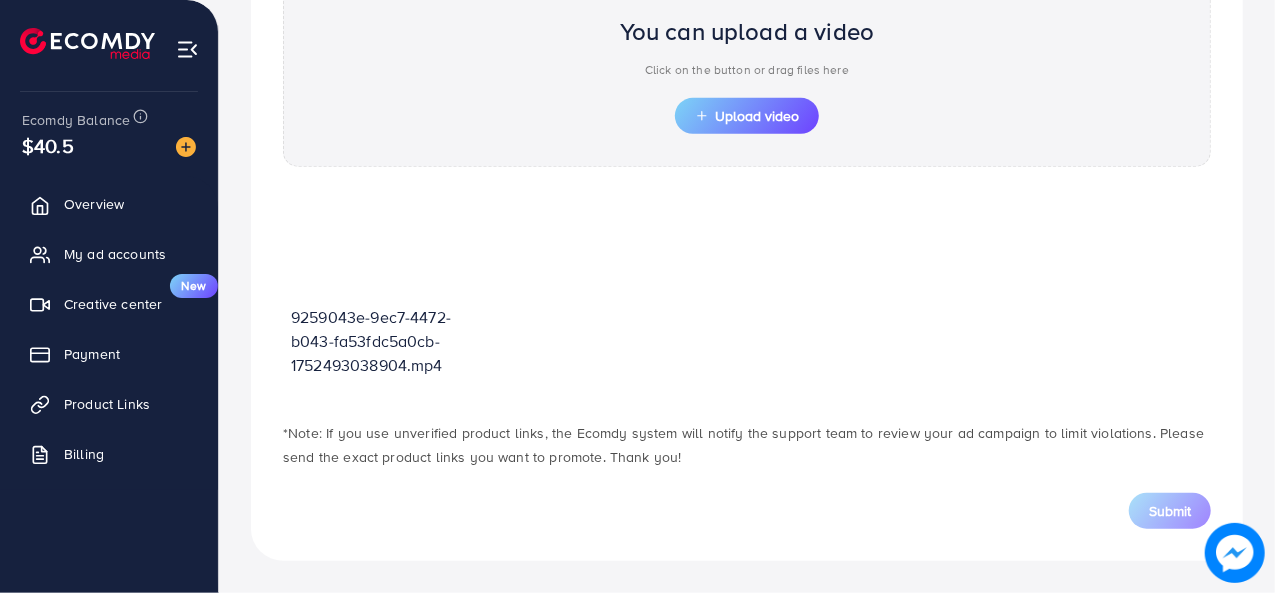 scroll, scrollTop: 716, scrollLeft: 0, axis: vertical 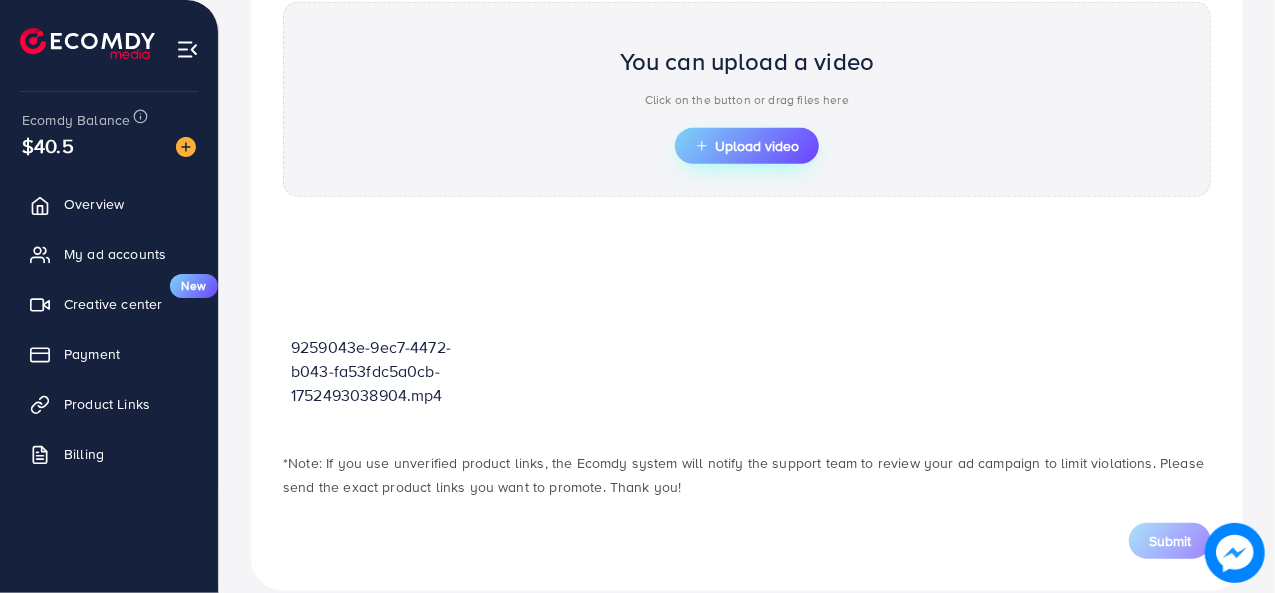 click on "Upload video" at bounding box center (747, 146) 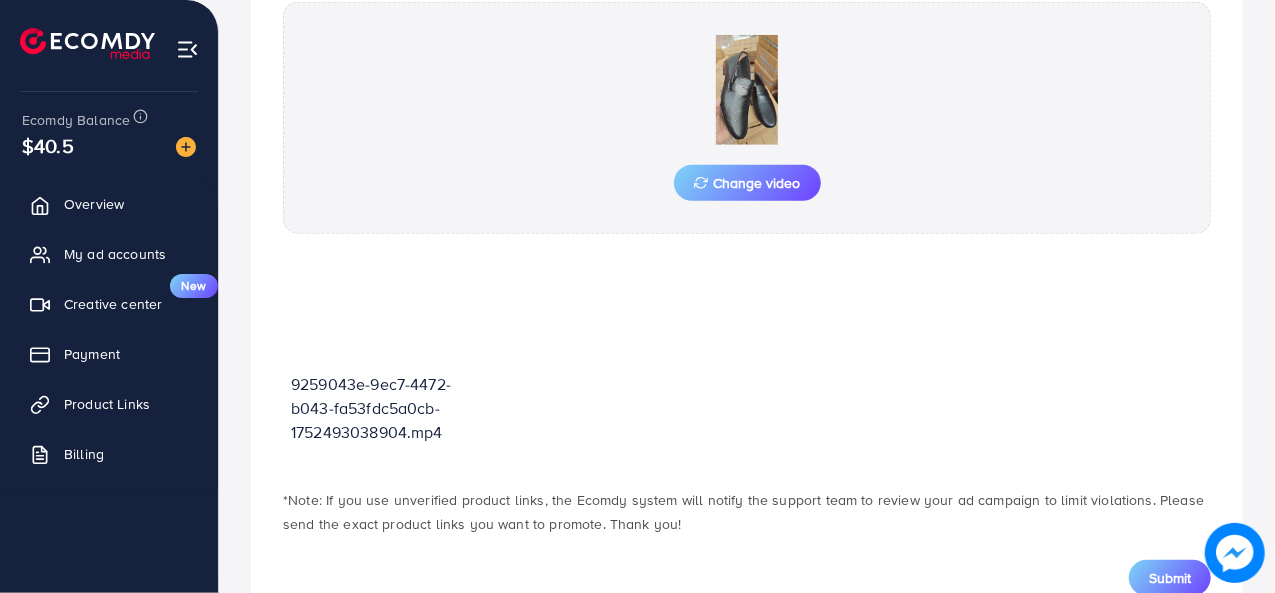 scroll, scrollTop: 780, scrollLeft: 0, axis: vertical 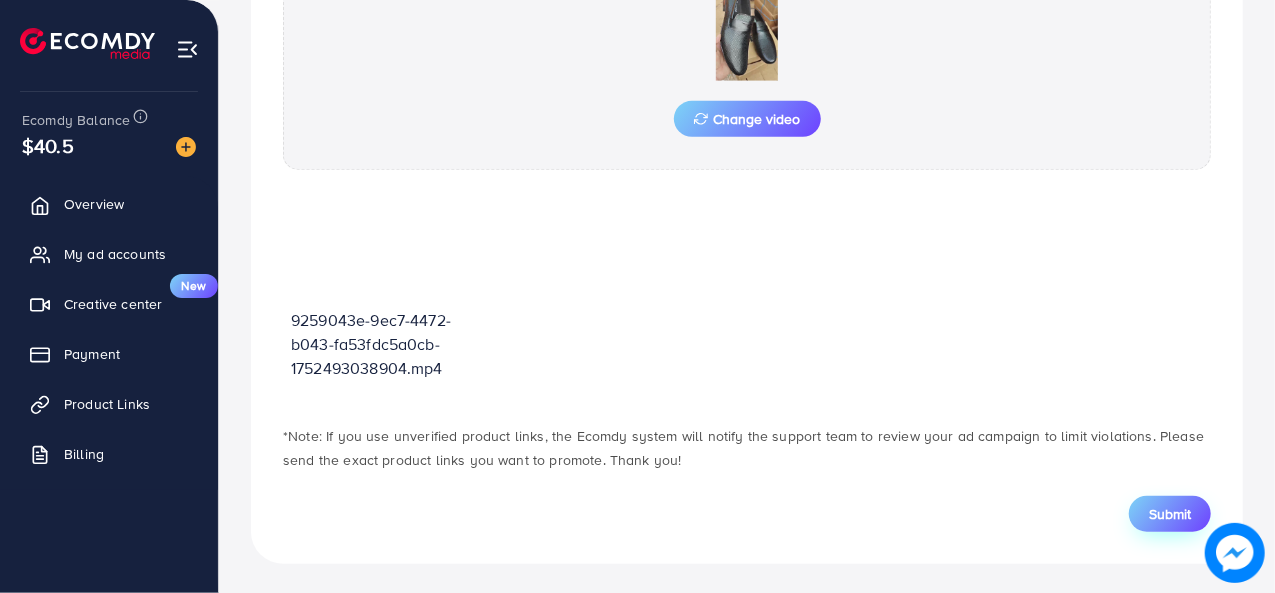 click on "Submit" at bounding box center (1170, 514) 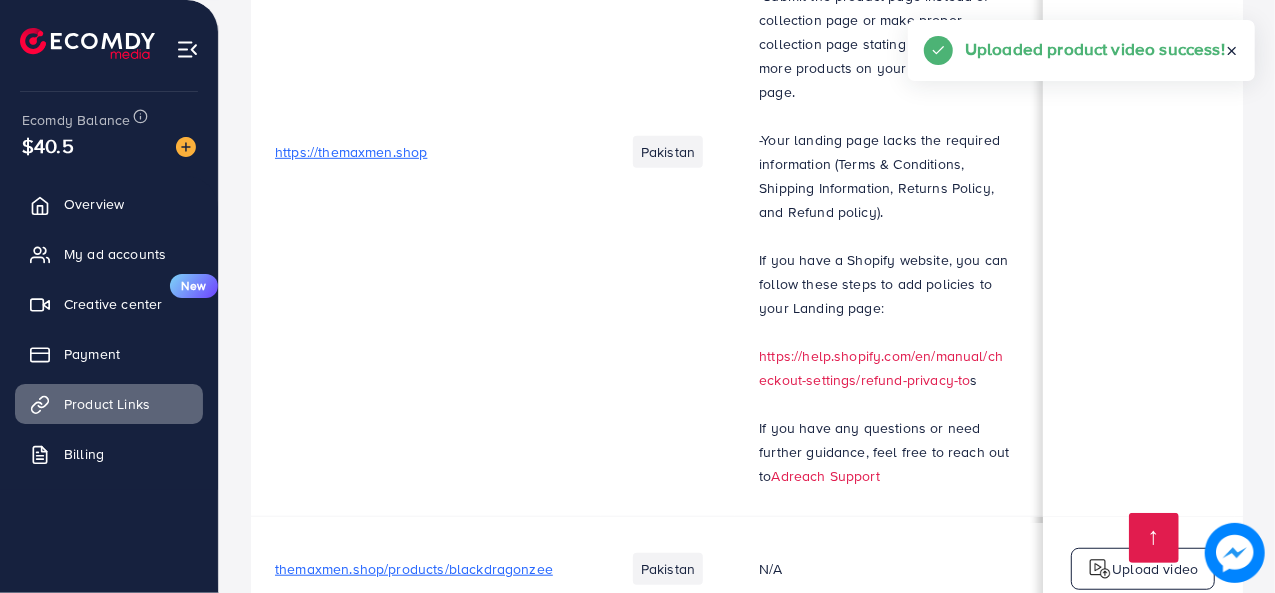 scroll, scrollTop: 957, scrollLeft: 0, axis: vertical 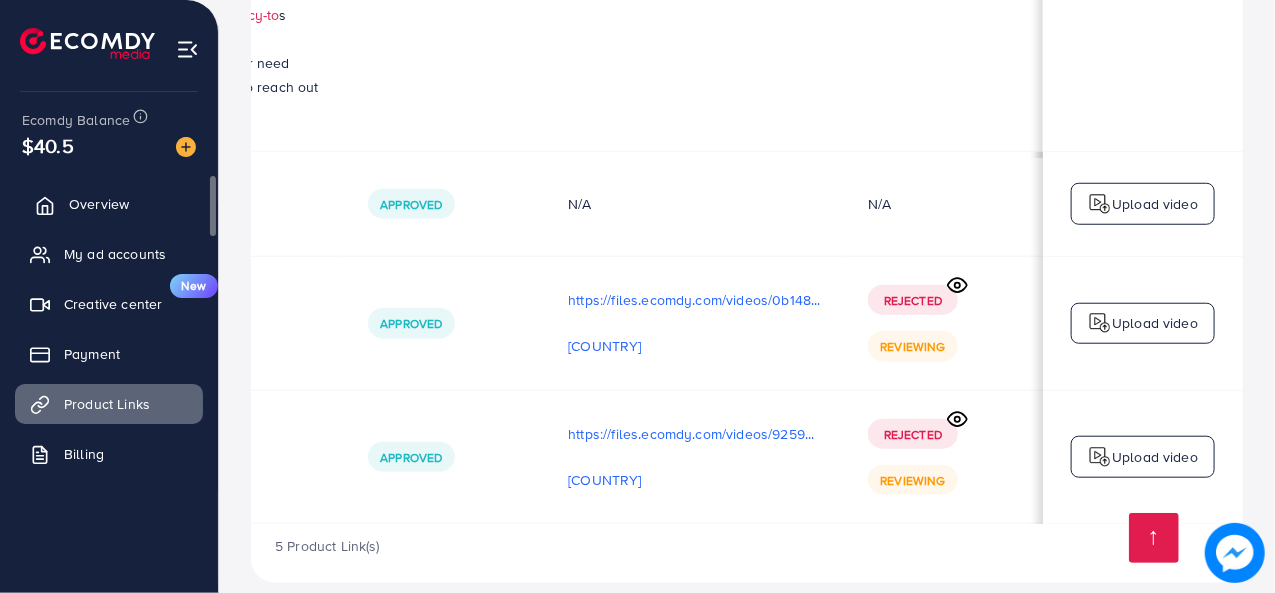 click on "Overview" at bounding box center [99, 204] 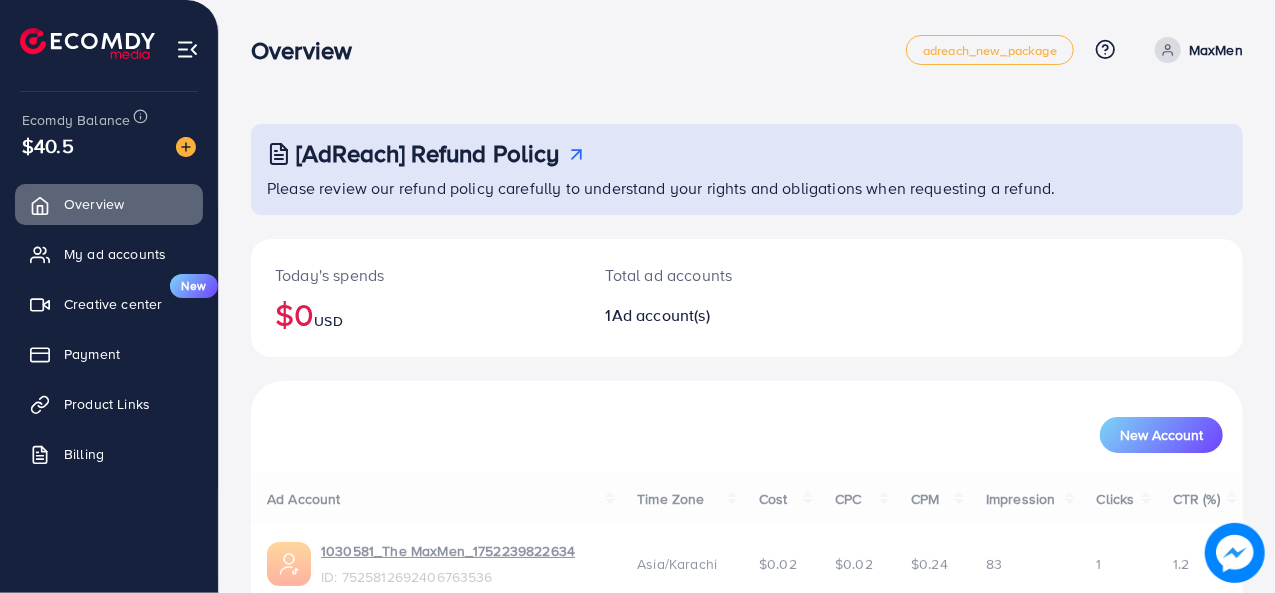 scroll, scrollTop: 94, scrollLeft: 0, axis: vertical 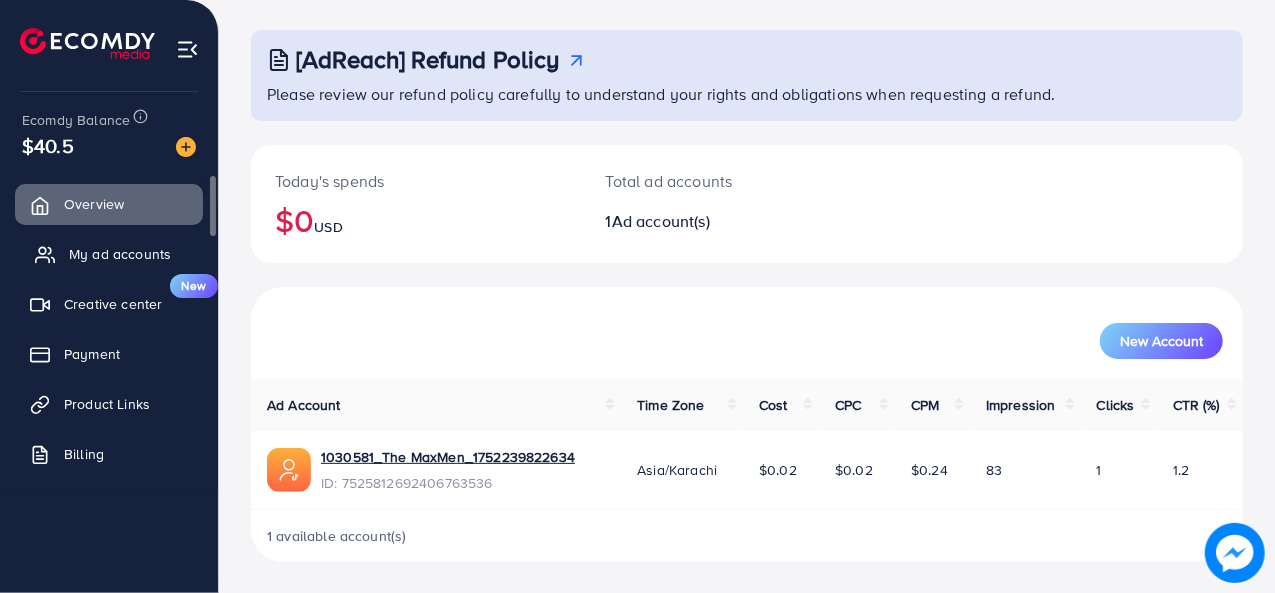 click on "My ad accounts" at bounding box center [109, 254] 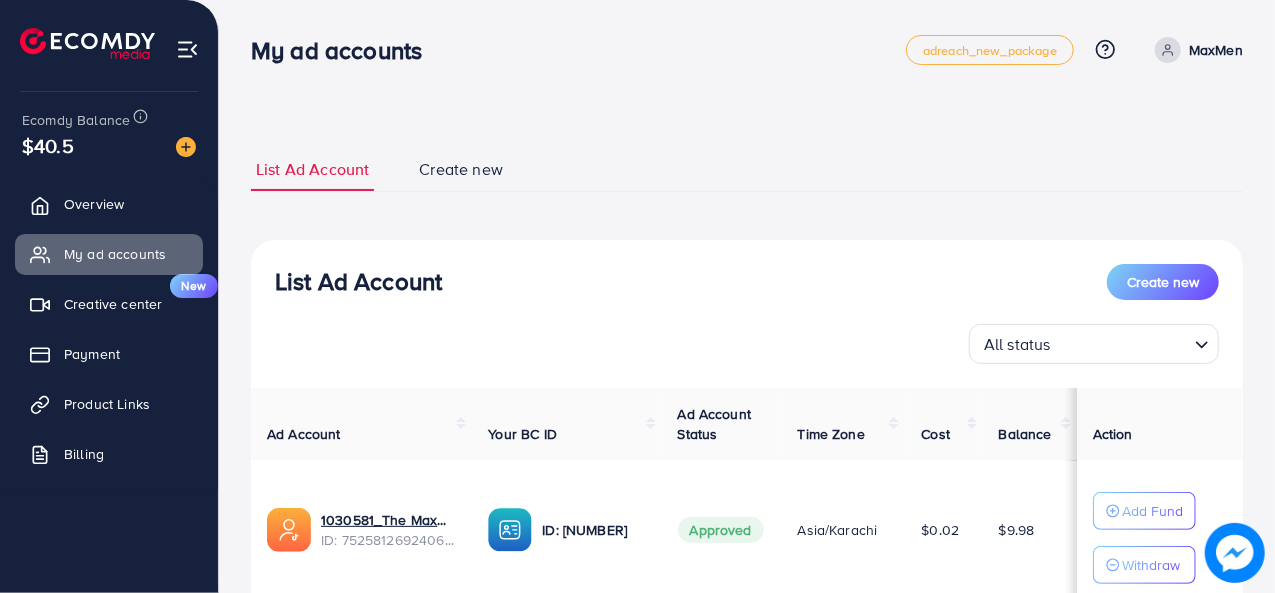 scroll, scrollTop: 132, scrollLeft: 0, axis: vertical 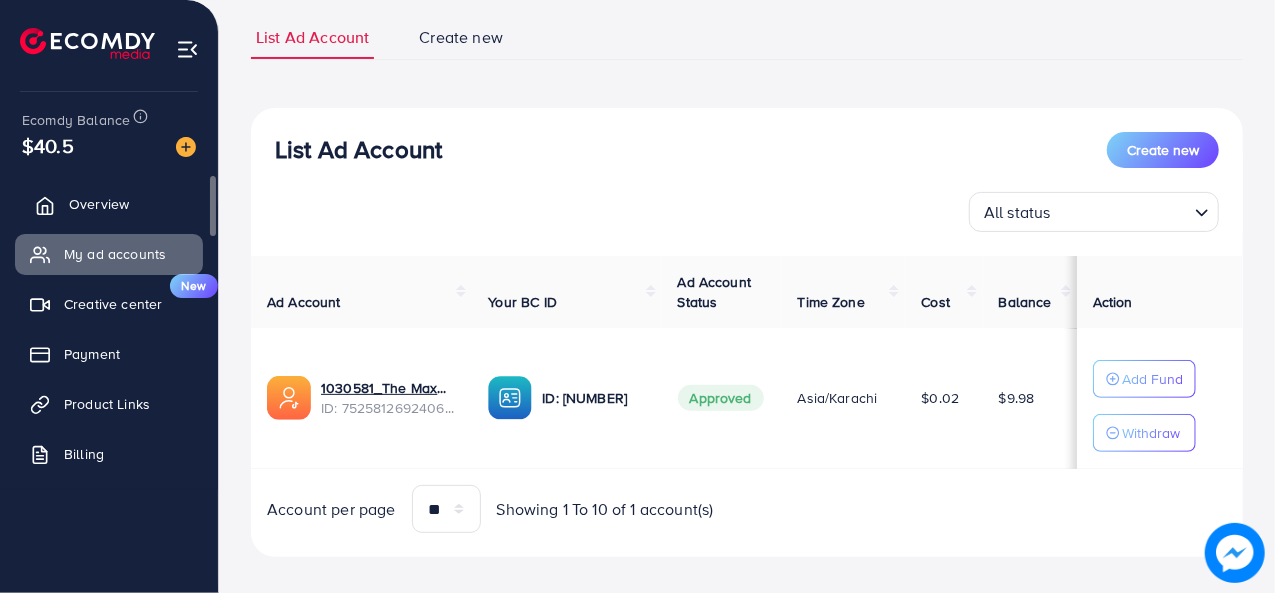 click on "Overview" at bounding box center (99, 204) 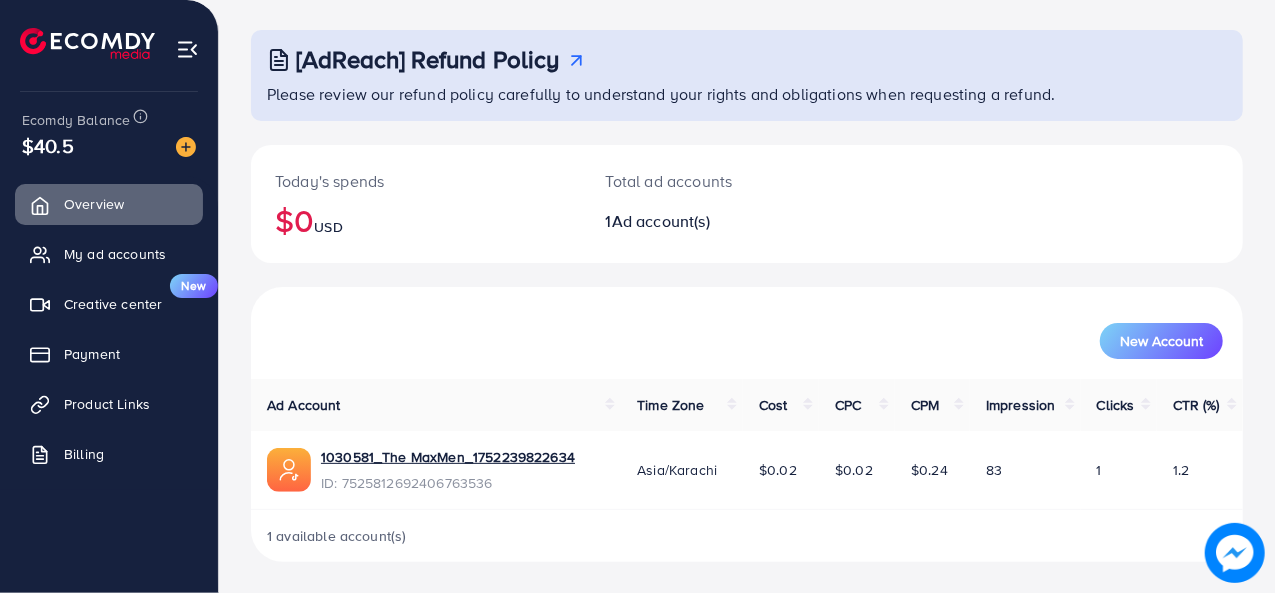 scroll, scrollTop: 0, scrollLeft: 0, axis: both 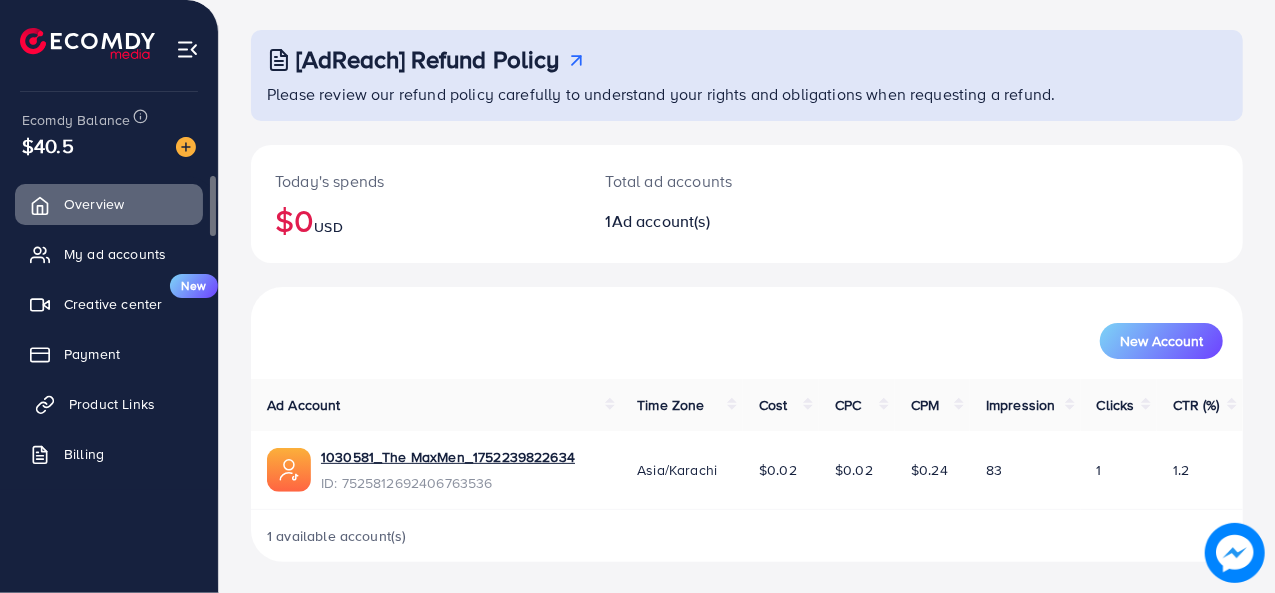 click on "Product Links" at bounding box center [112, 404] 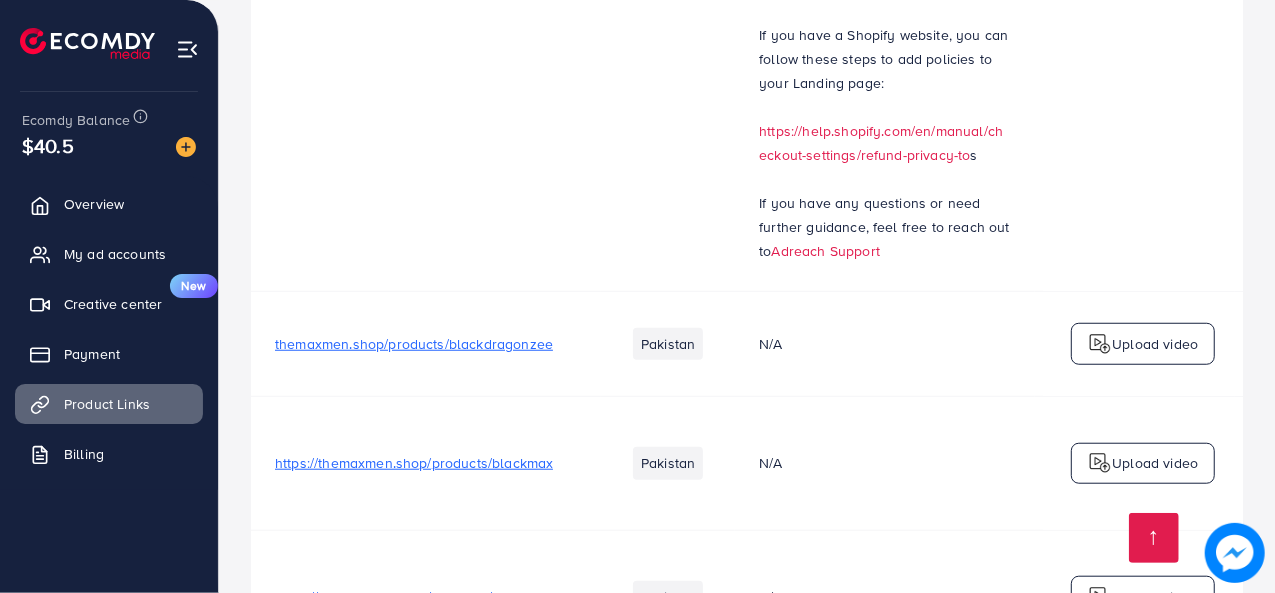 scroll, scrollTop: 957, scrollLeft: 0, axis: vertical 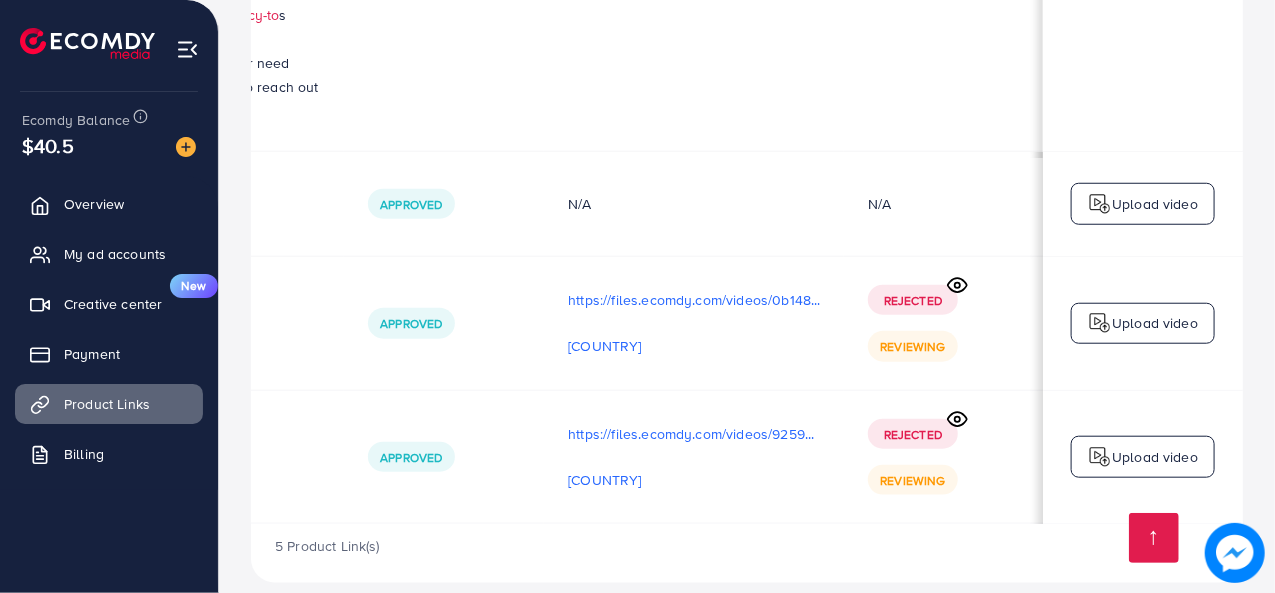 click on "Upload video" at bounding box center (1155, 323) 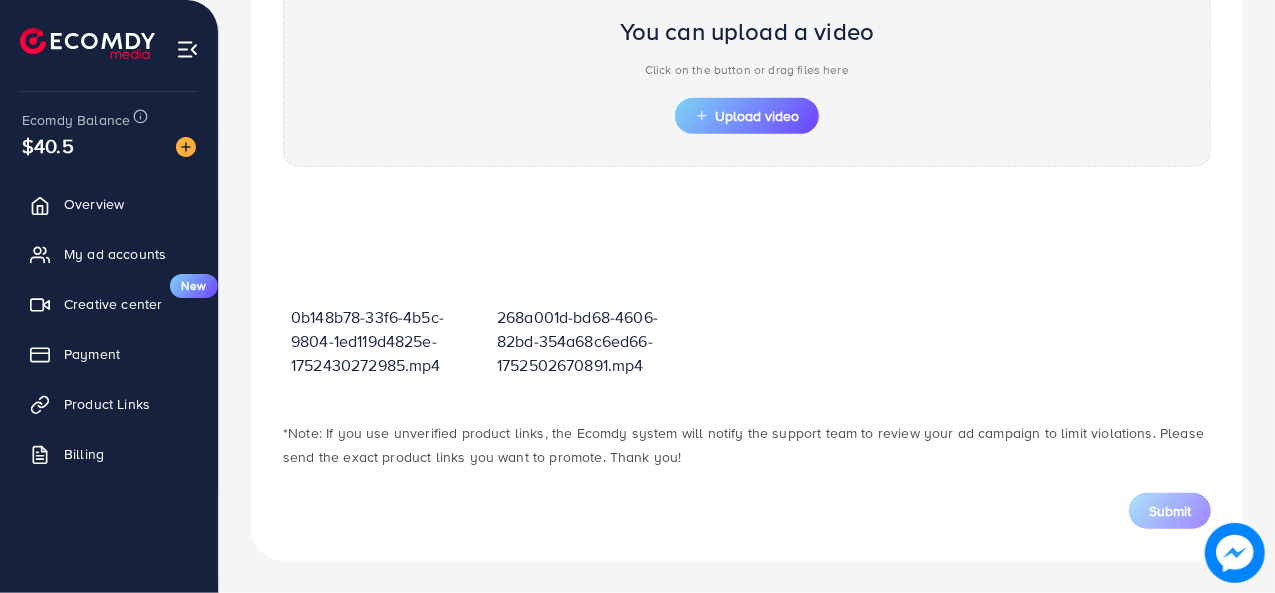 scroll, scrollTop: 716, scrollLeft: 0, axis: vertical 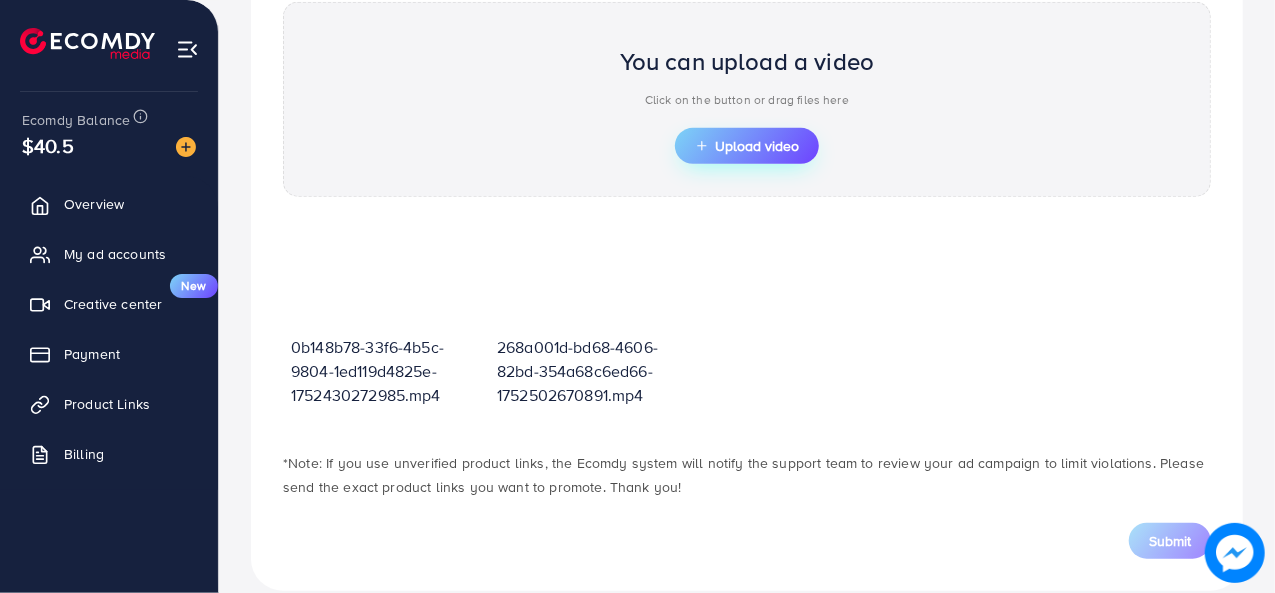 click on "Upload video" at bounding box center (747, 146) 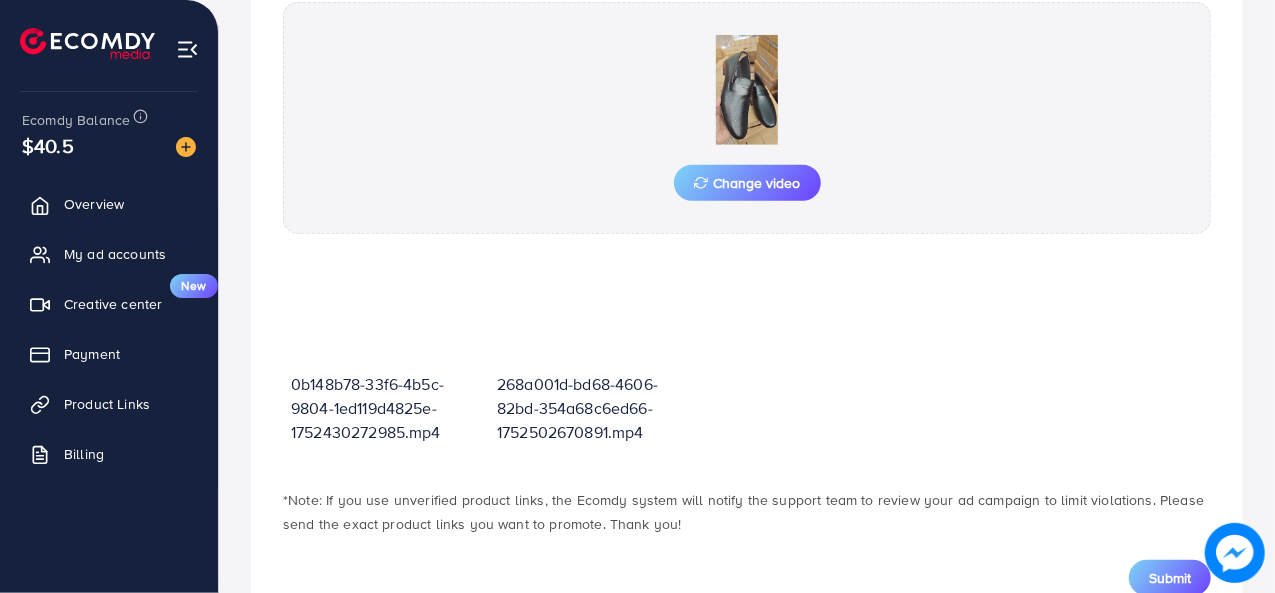 scroll, scrollTop: 780, scrollLeft: 0, axis: vertical 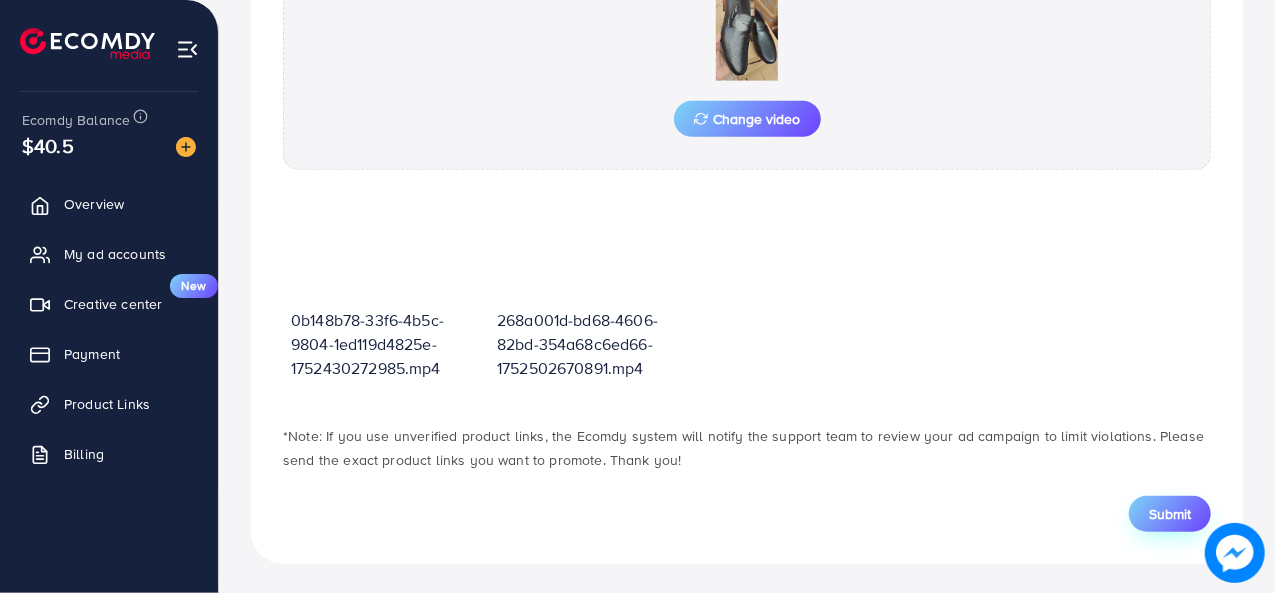 click on "Submit" at bounding box center (1170, 514) 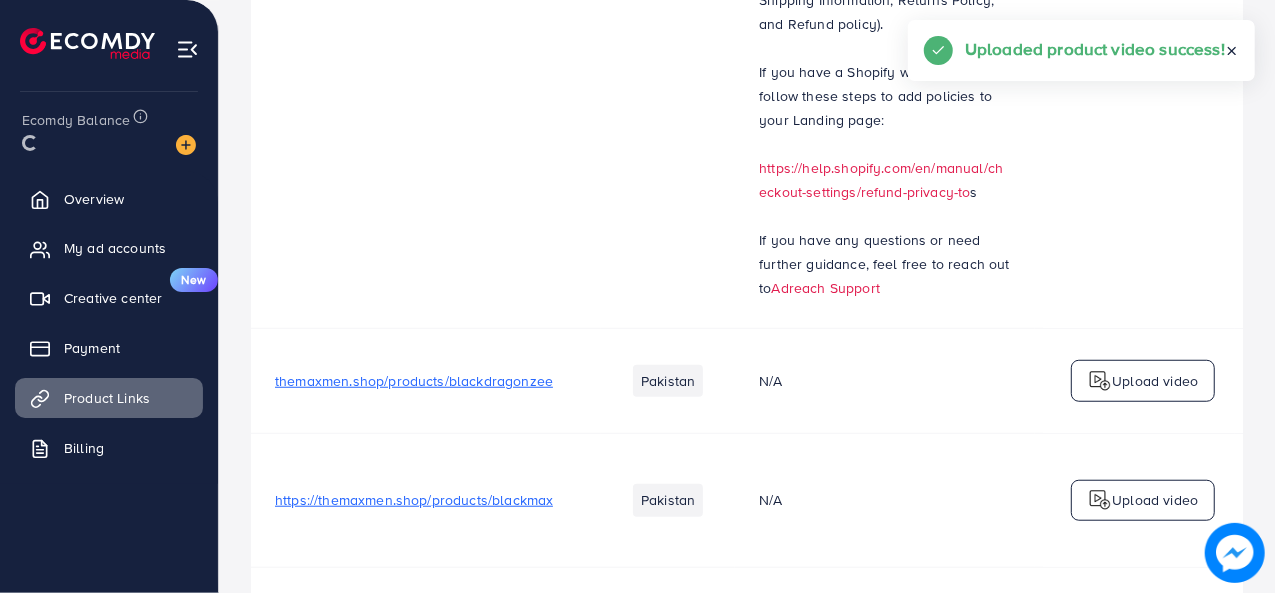 scroll, scrollTop: 0, scrollLeft: 0, axis: both 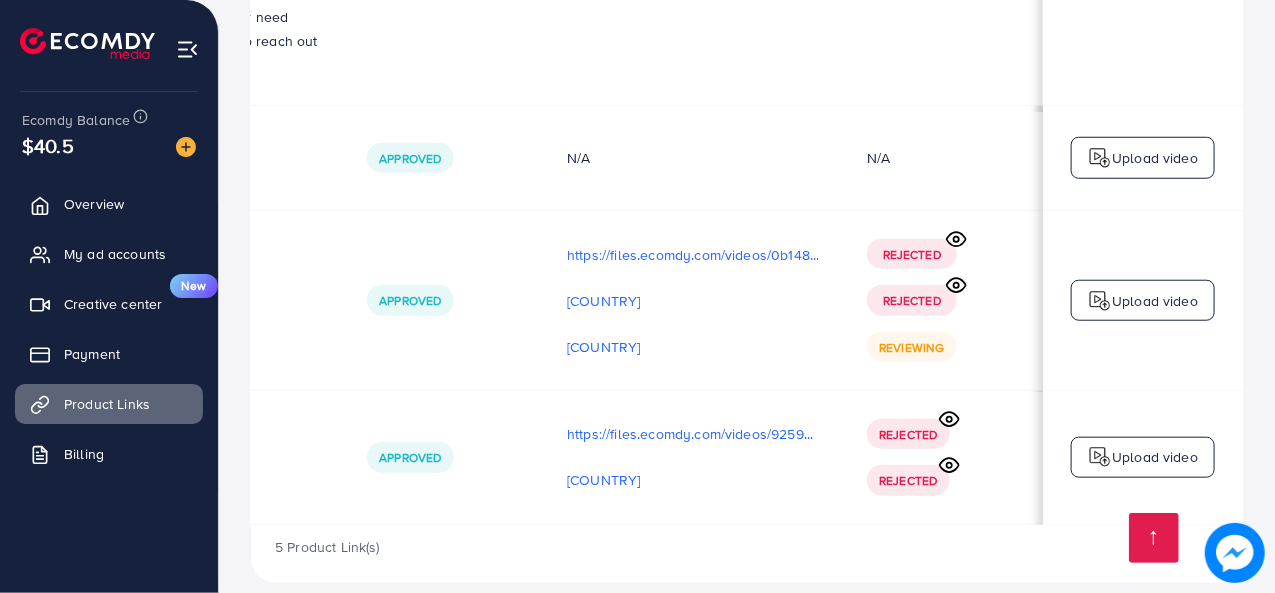 click on "Upload video" at bounding box center (1155, 457) 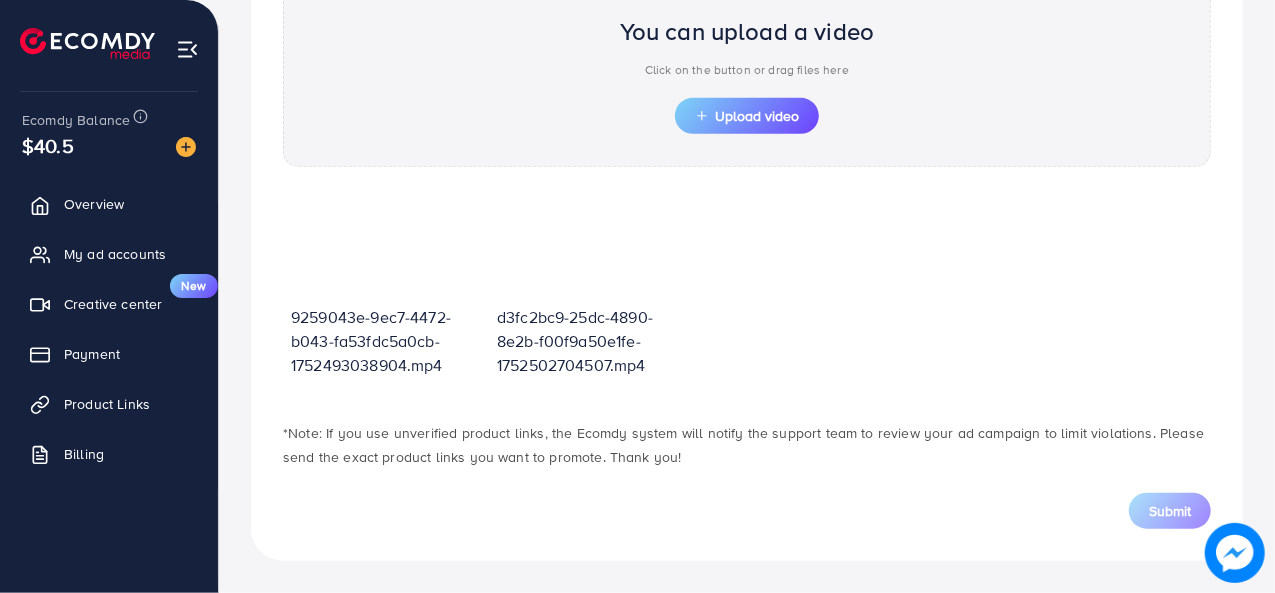 scroll, scrollTop: 716, scrollLeft: 0, axis: vertical 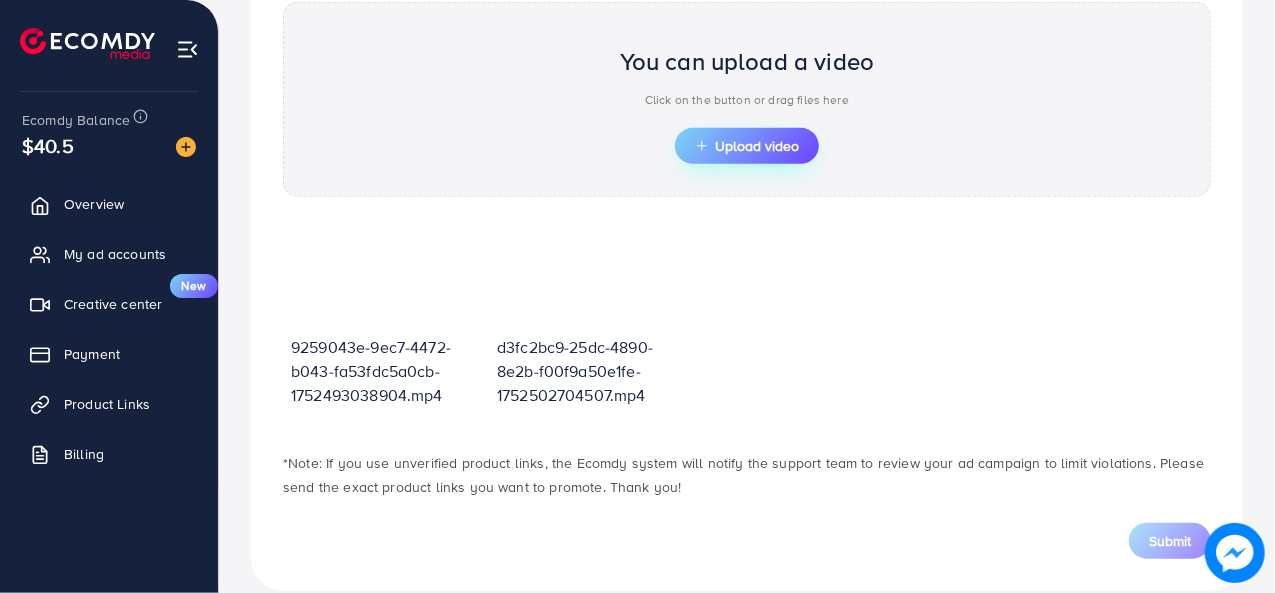 click on "Upload video" at bounding box center (747, 146) 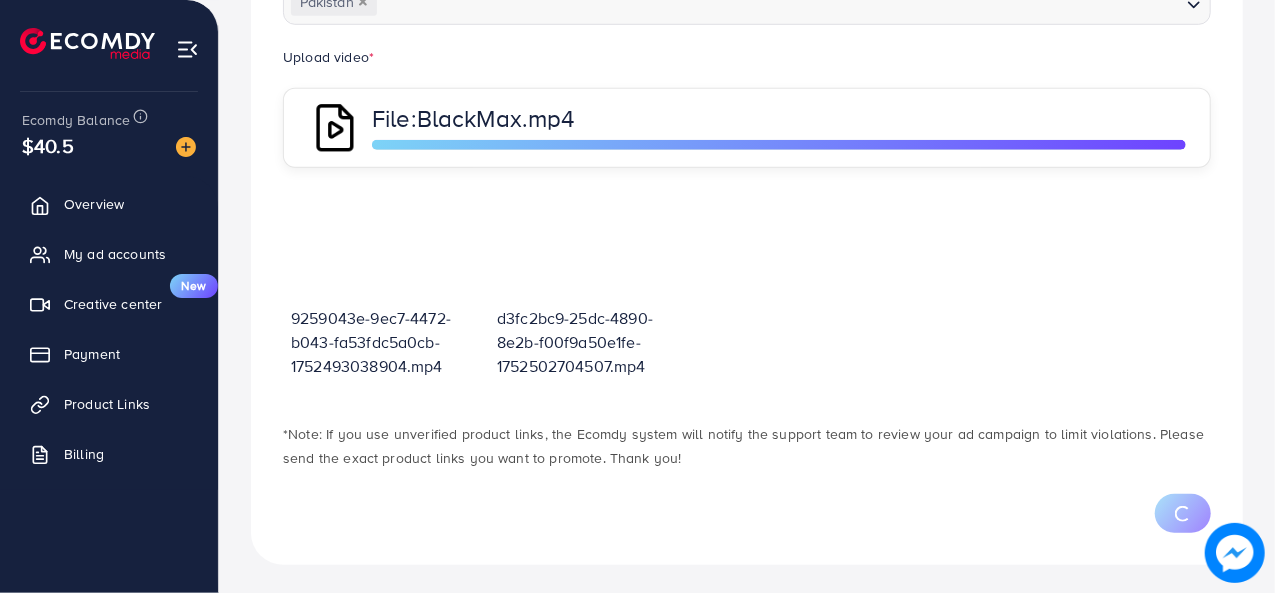 scroll, scrollTop: 716, scrollLeft: 0, axis: vertical 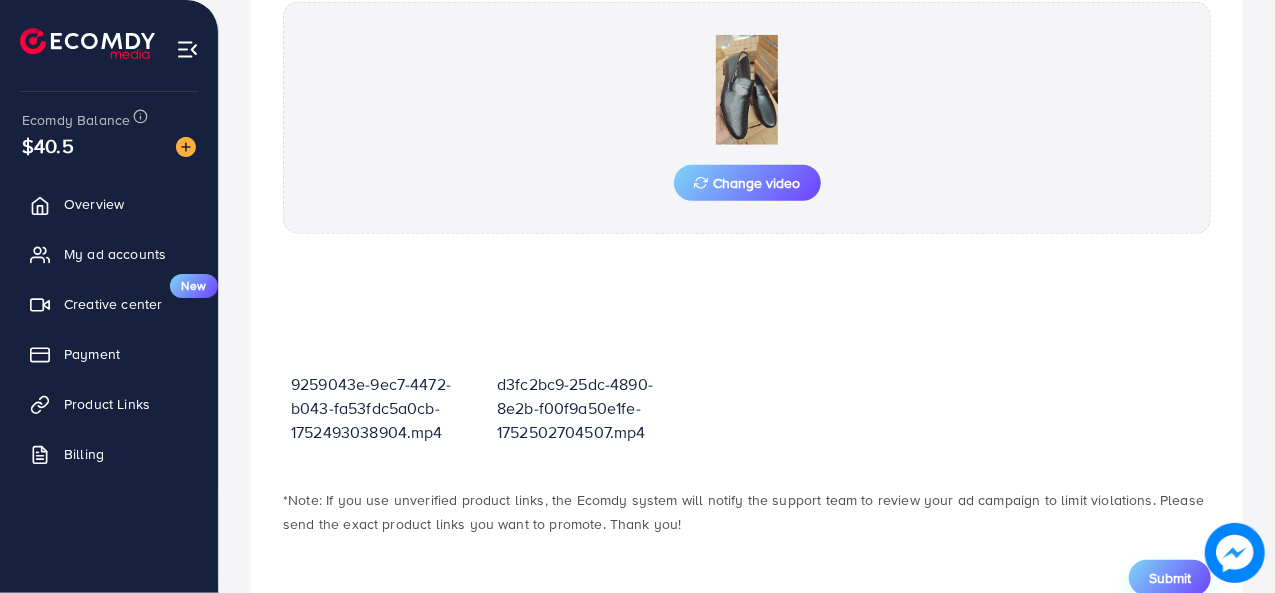 click on "Submit" at bounding box center (1170, 578) 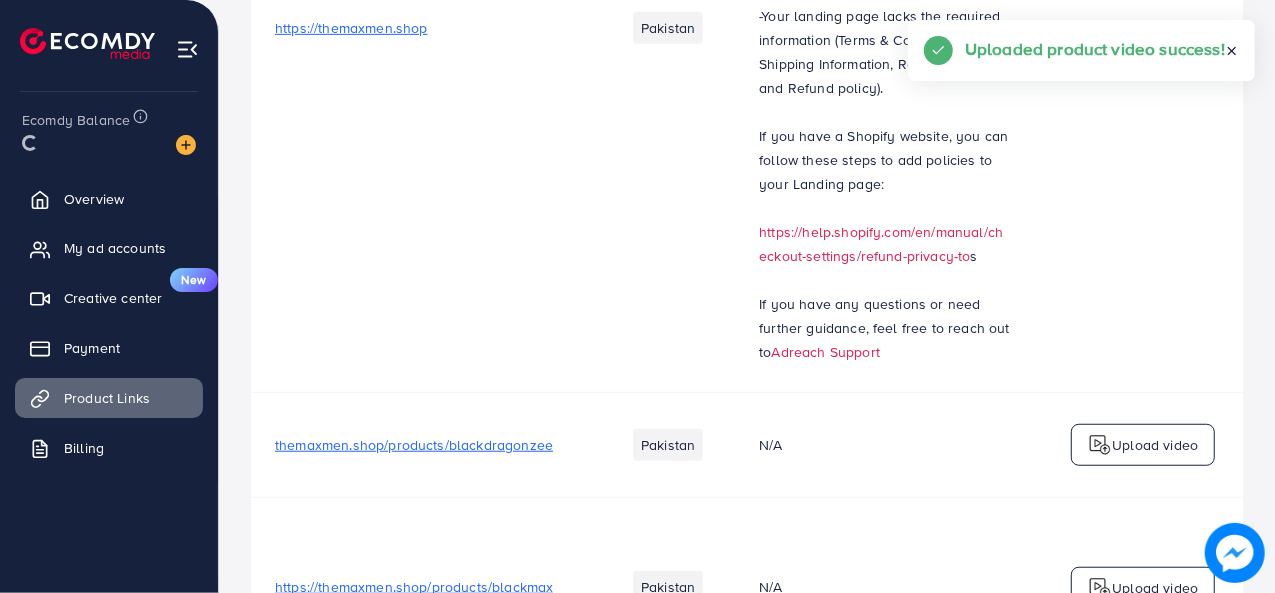 scroll, scrollTop: 0, scrollLeft: 0, axis: both 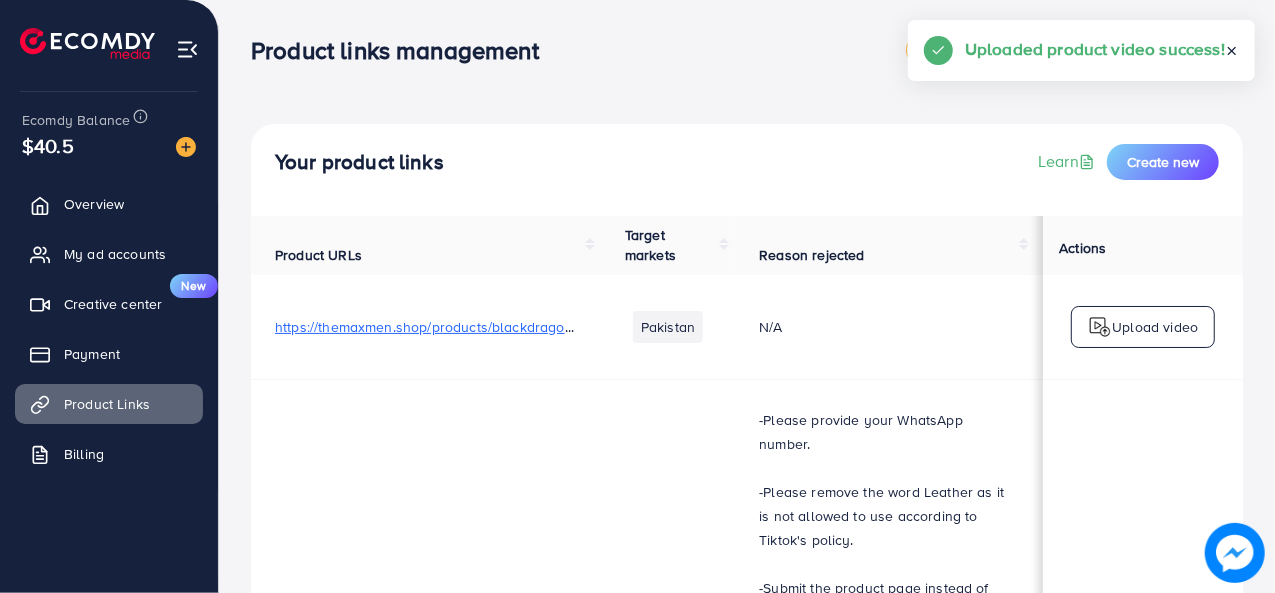 click at bounding box center [885, 468] 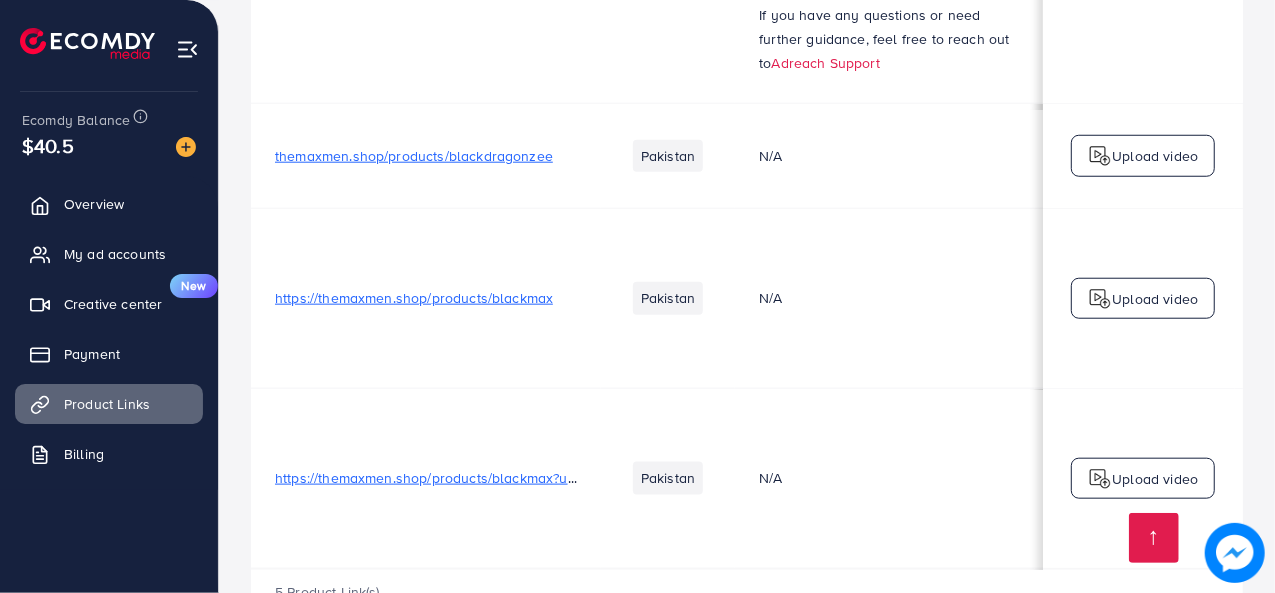 scroll, scrollTop: 997, scrollLeft: 0, axis: vertical 